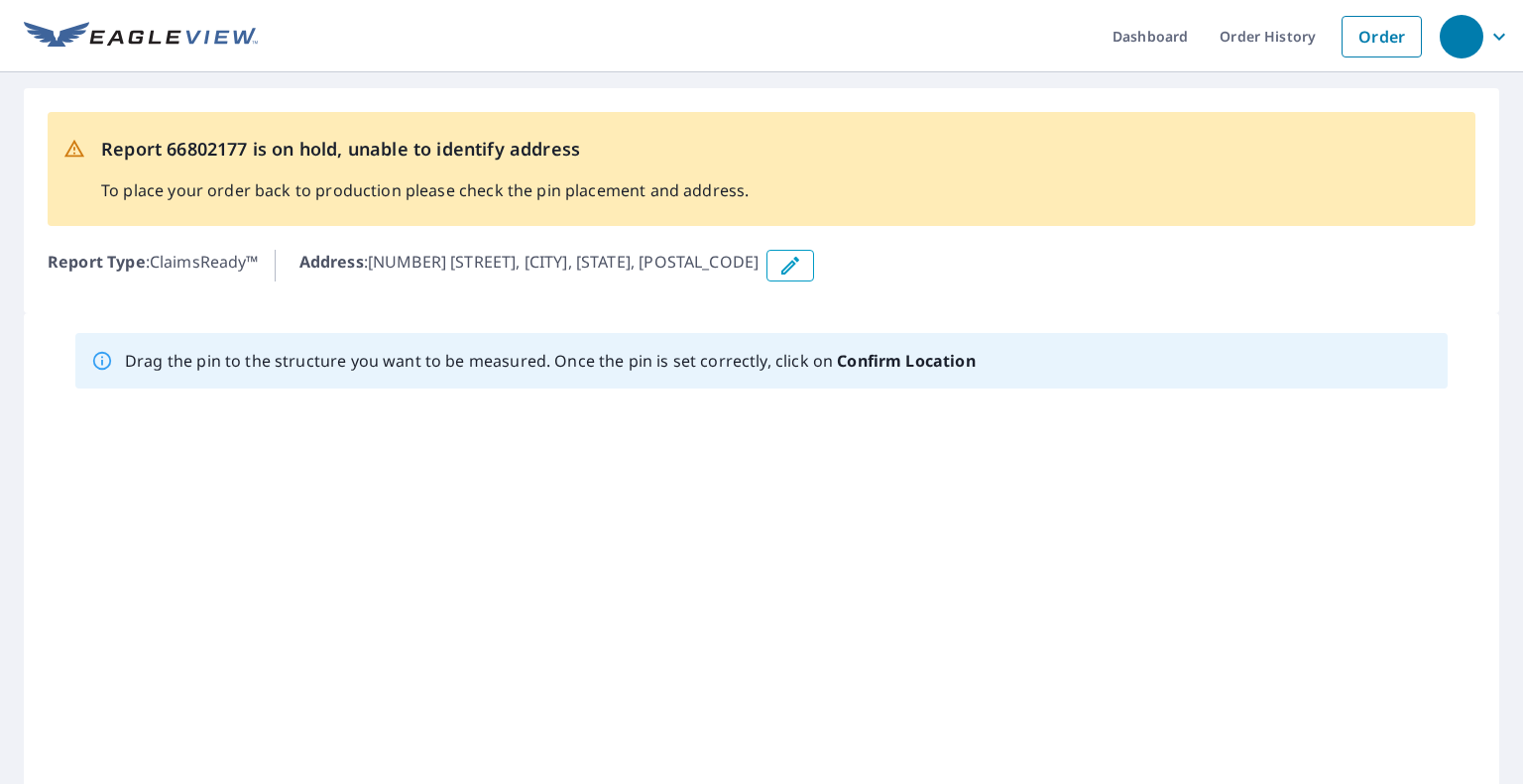 scroll, scrollTop: 0, scrollLeft: 0, axis: both 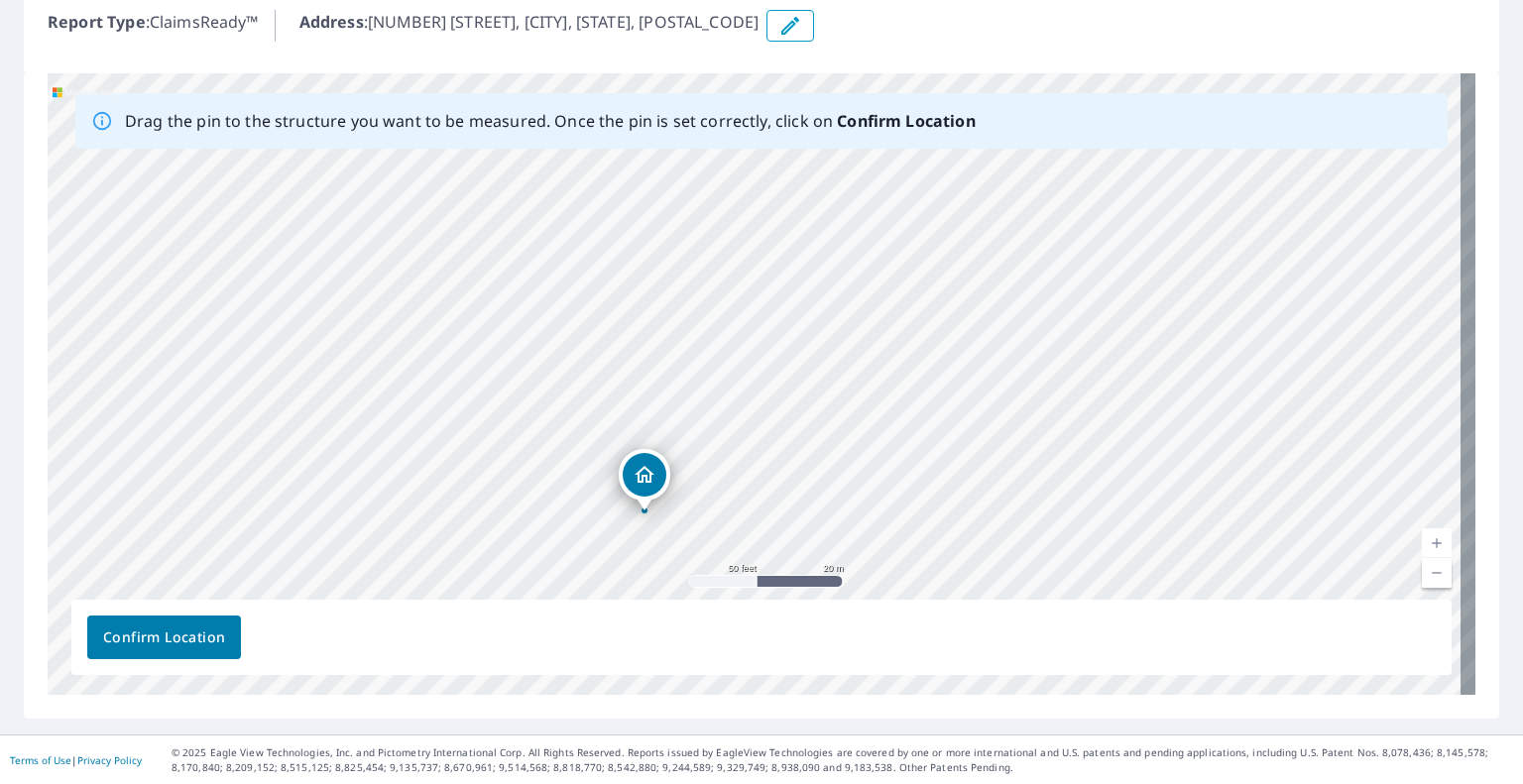 drag, startPoint x: 542, startPoint y: 425, endPoint x: 569, endPoint y: 479, distance: 60.373835 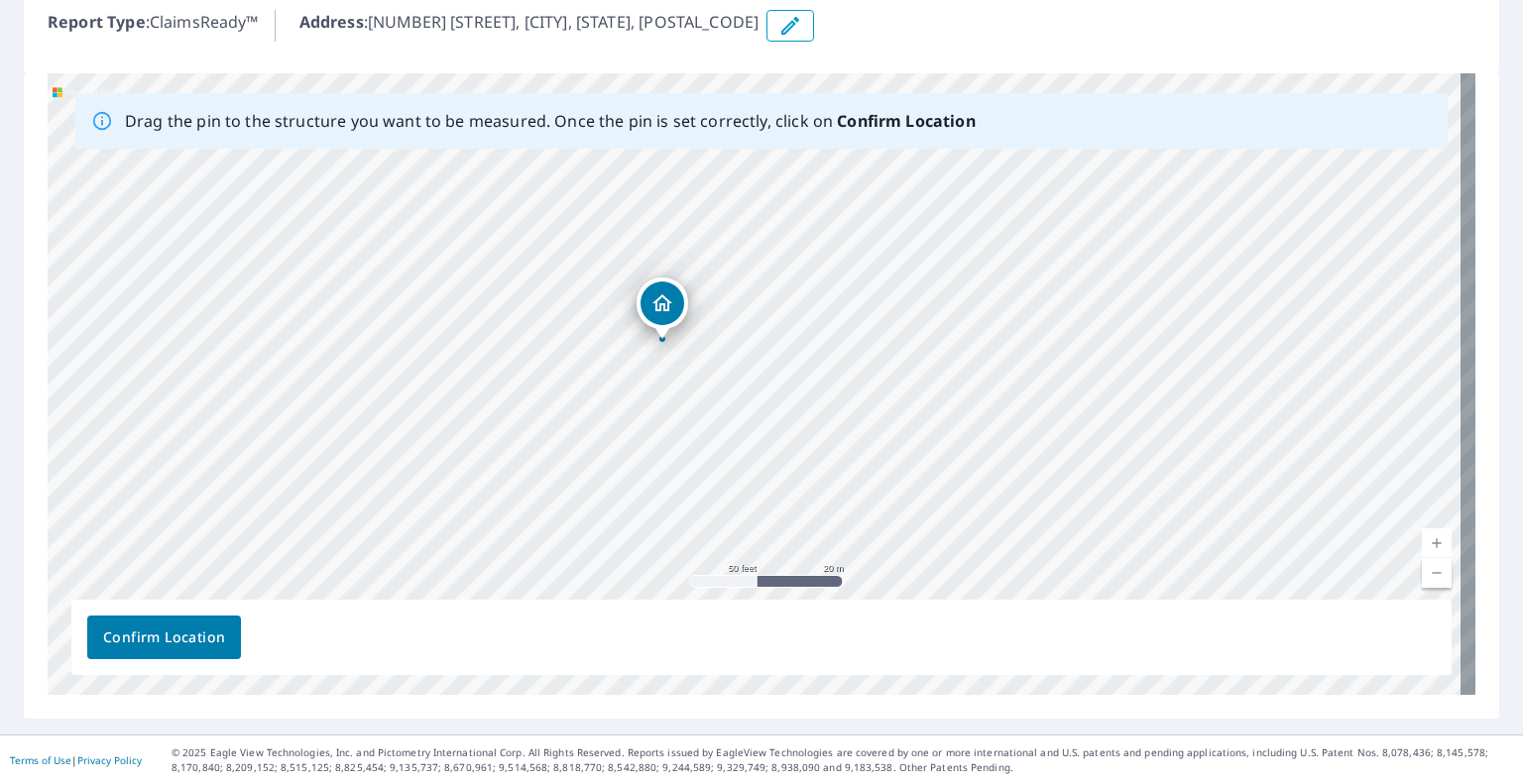 drag, startPoint x: 882, startPoint y: 481, endPoint x: 900, endPoint y: 309, distance: 172.9393 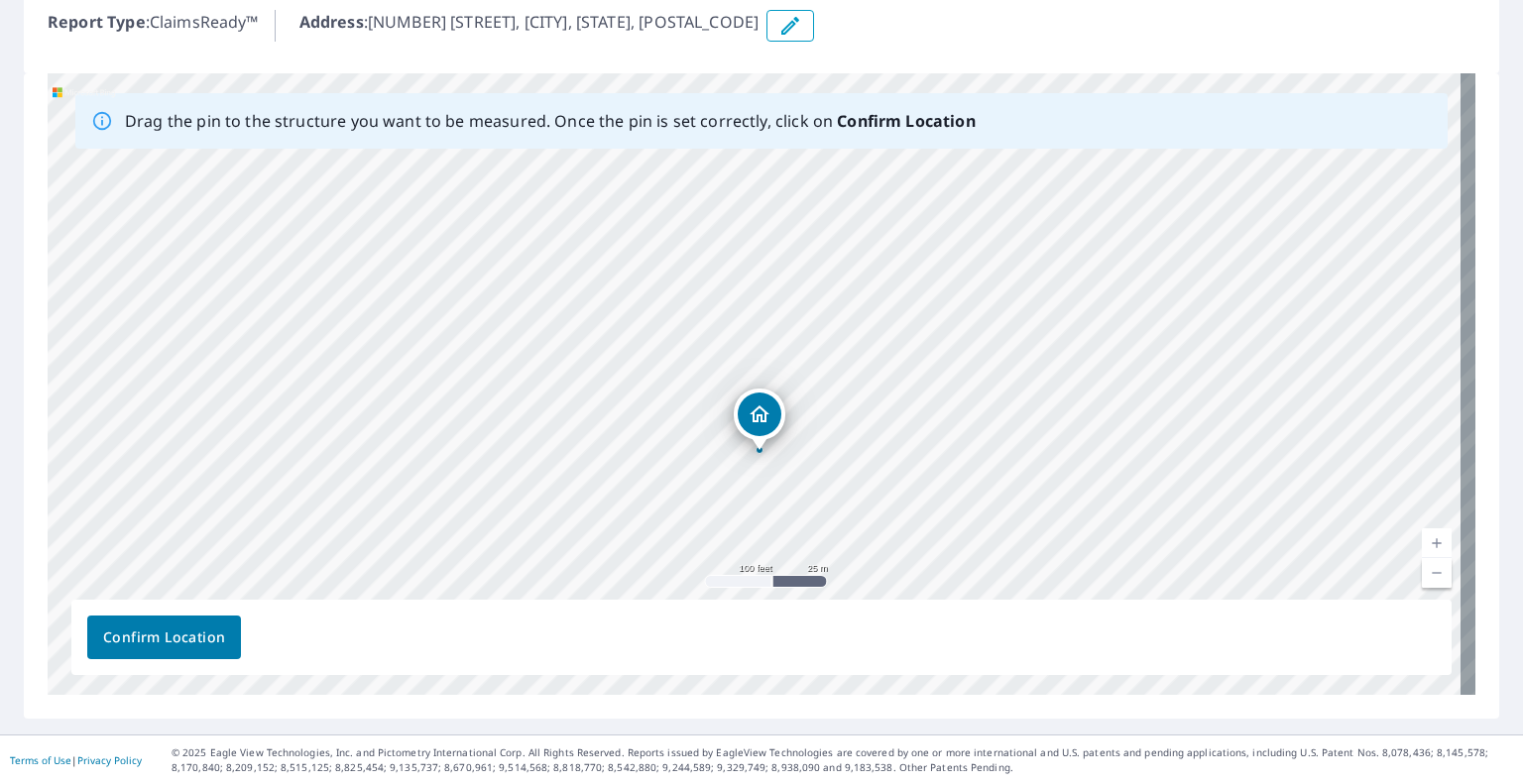 drag, startPoint x: 734, startPoint y: 380, endPoint x: 794, endPoint y: 475, distance: 112.36103 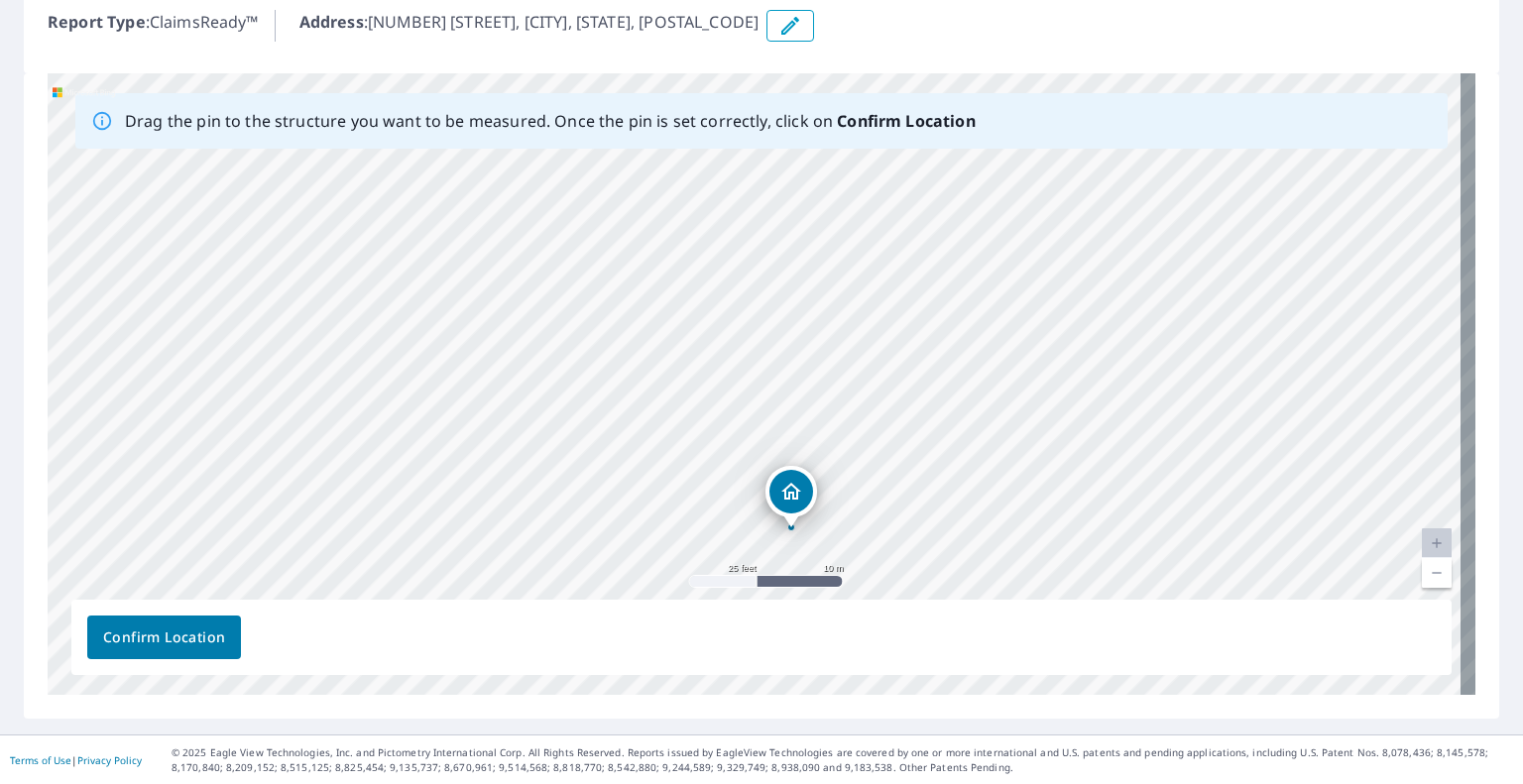 drag, startPoint x: 898, startPoint y: 446, endPoint x: 838, endPoint y: 314, distance: 144.99655 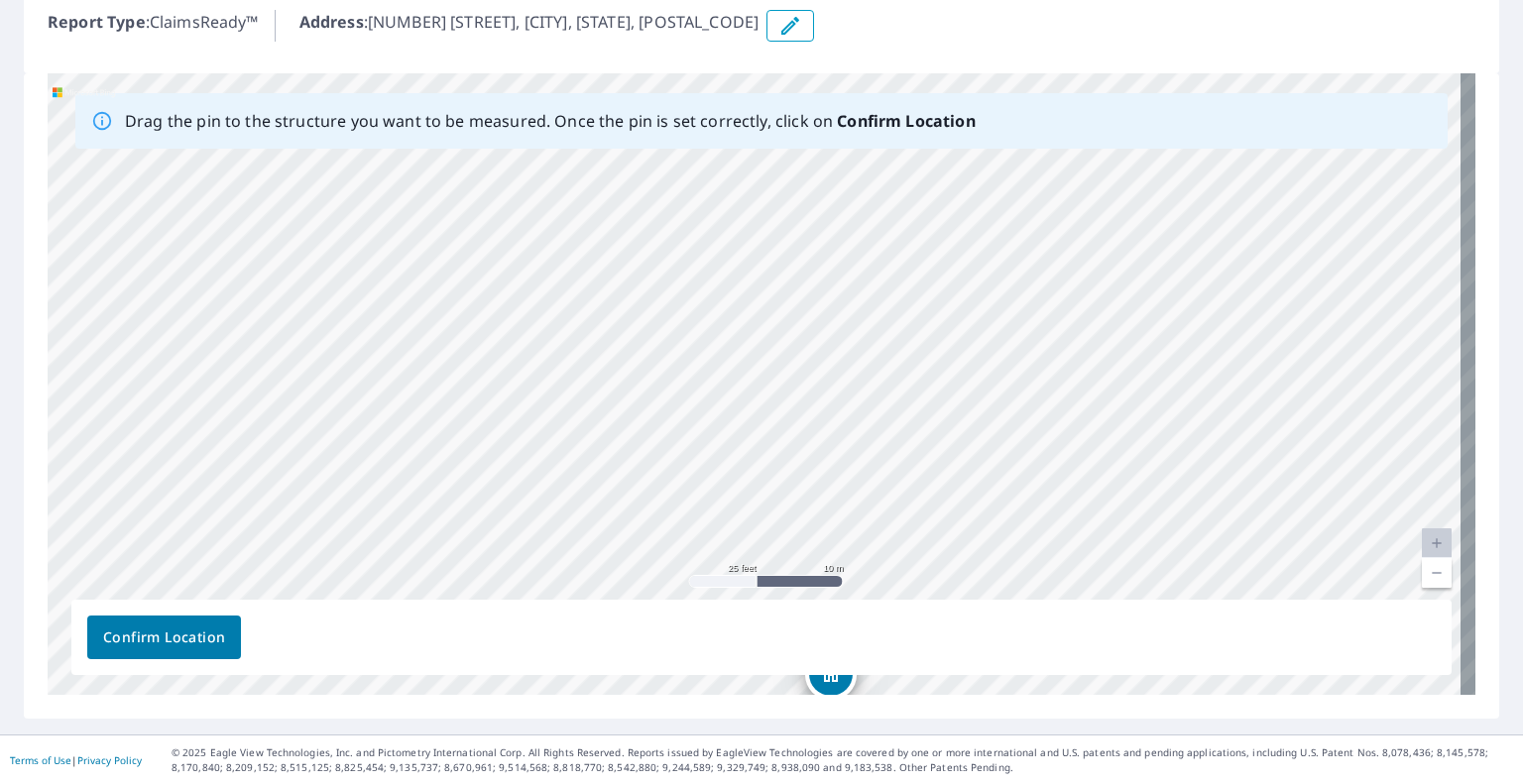 drag, startPoint x: 857, startPoint y: 306, endPoint x: 883, endPoint y: 443, distance: 139.4453 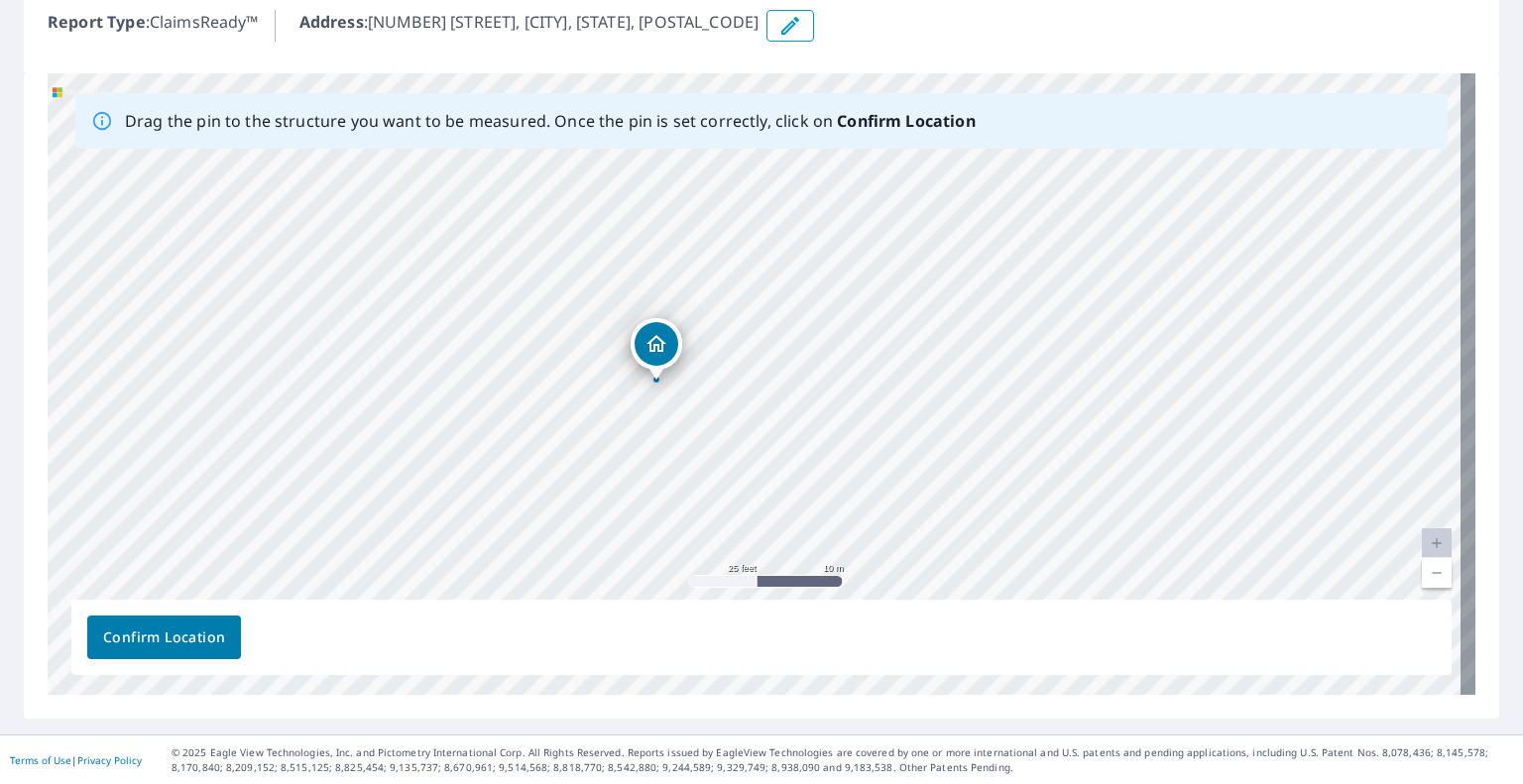 drag, startPoint x: 854, startPoint y: 328, endPoint x: 678, endPoint y: 55, distance: 324.81533 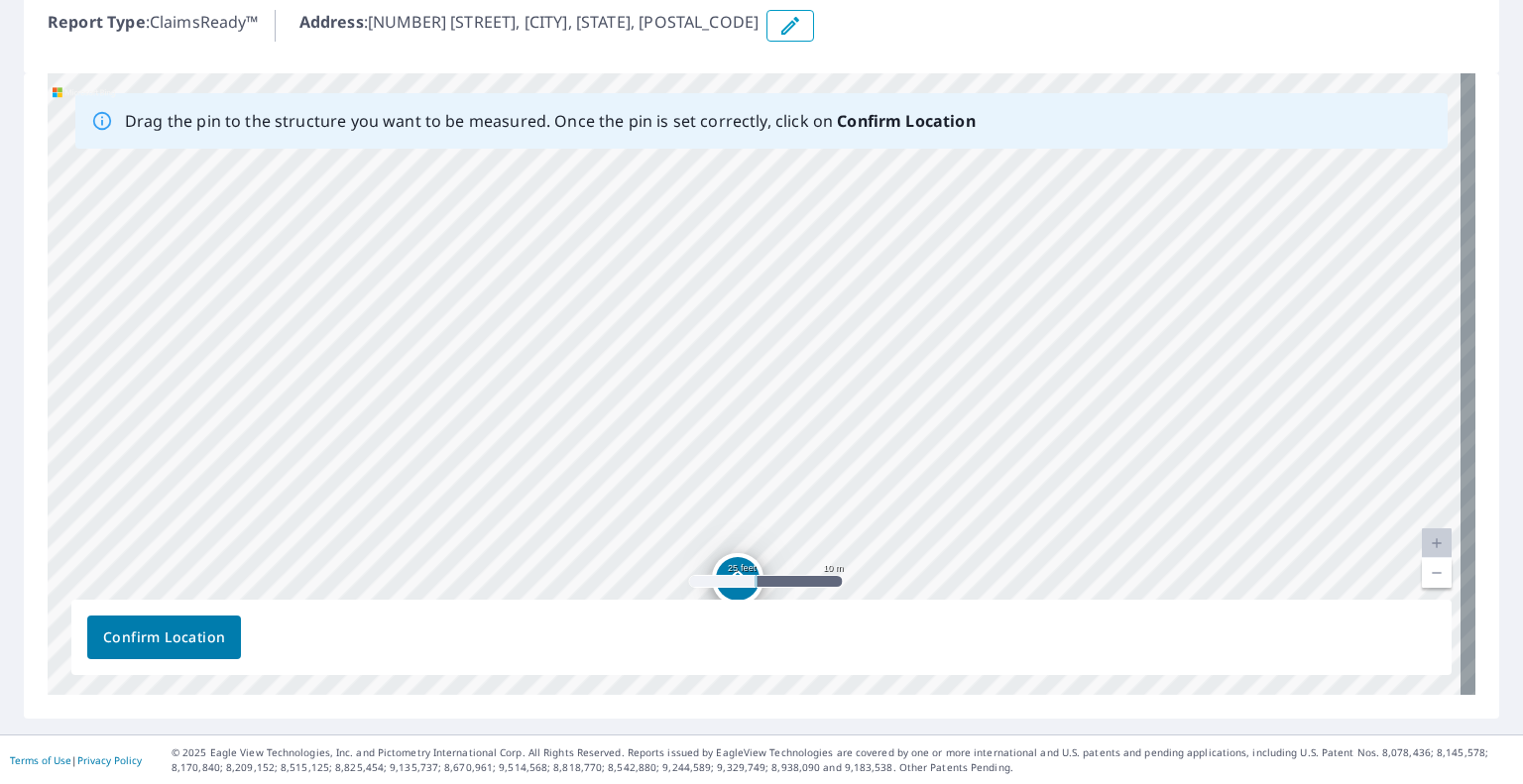 click on "[NUMBER] [STREET] [CITY], [STATE] [POSTAL_CODE]" at bounding box center [762, 384] 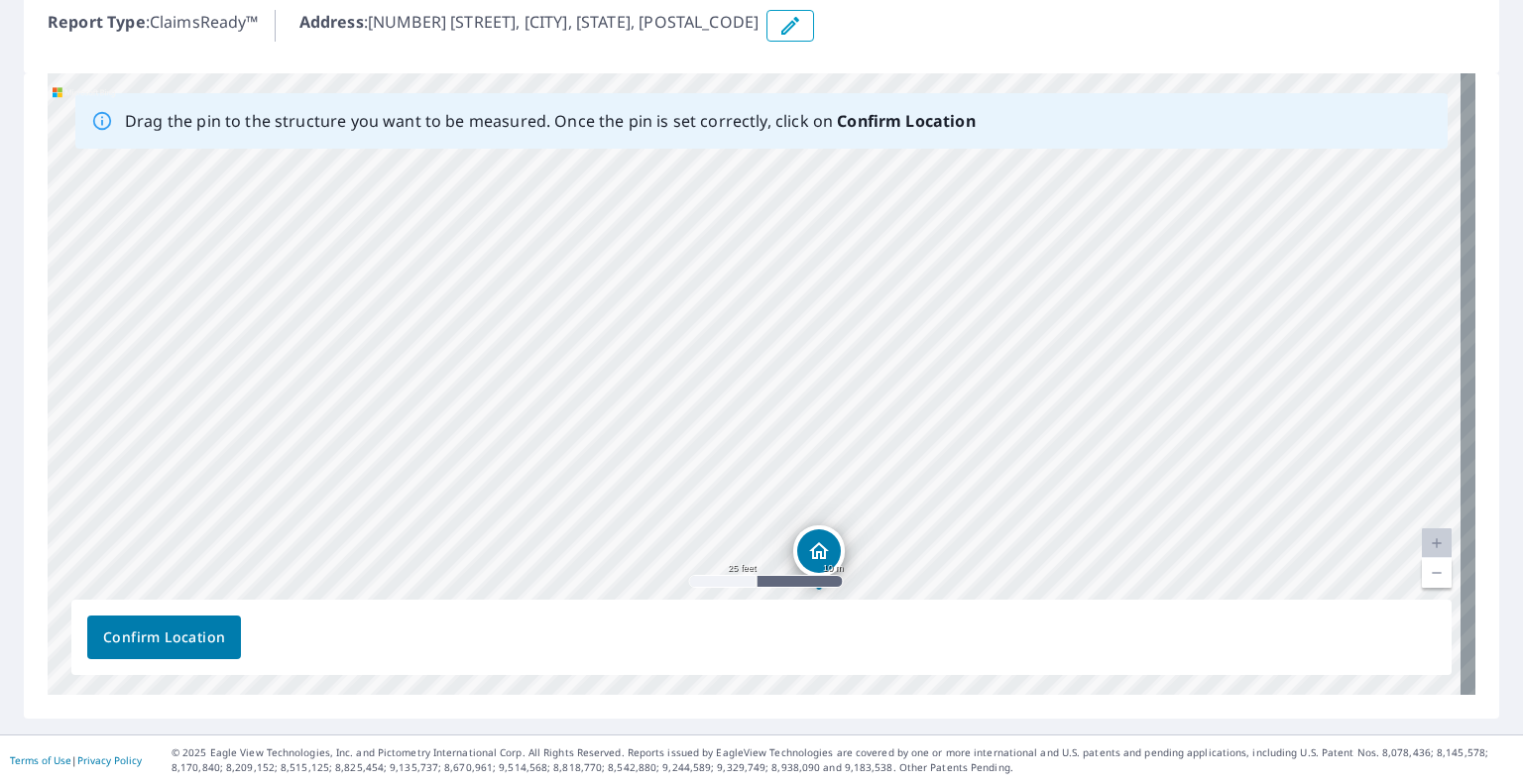 drag, startPoint x: 552, startPoint y: 284, endPoint x: 629, endPoint y: 252, distance: 83.384651 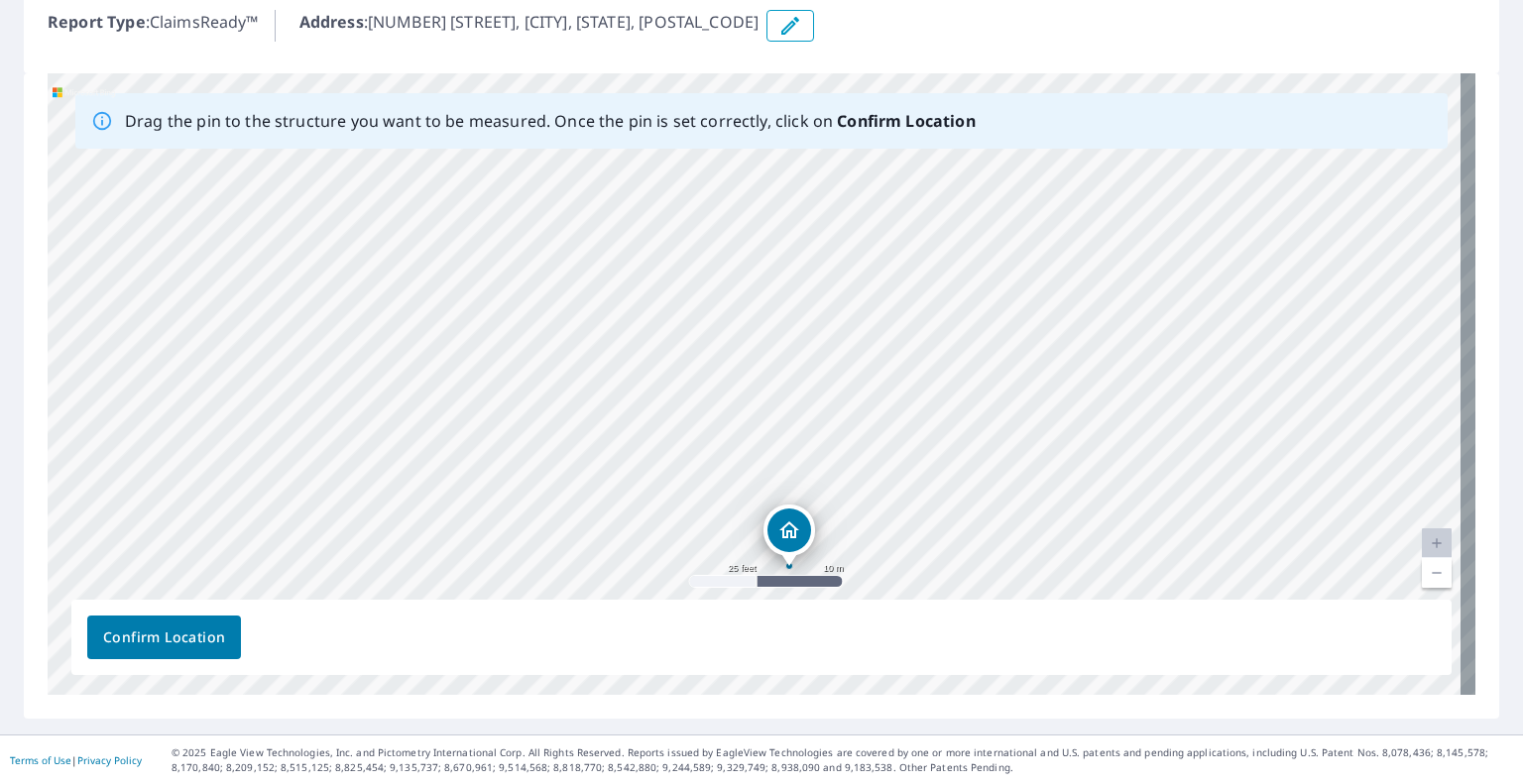 drag, startPoint x: 780, startPoint y: 295, endPoint x: 756, endPoint y: 277, distance: 30 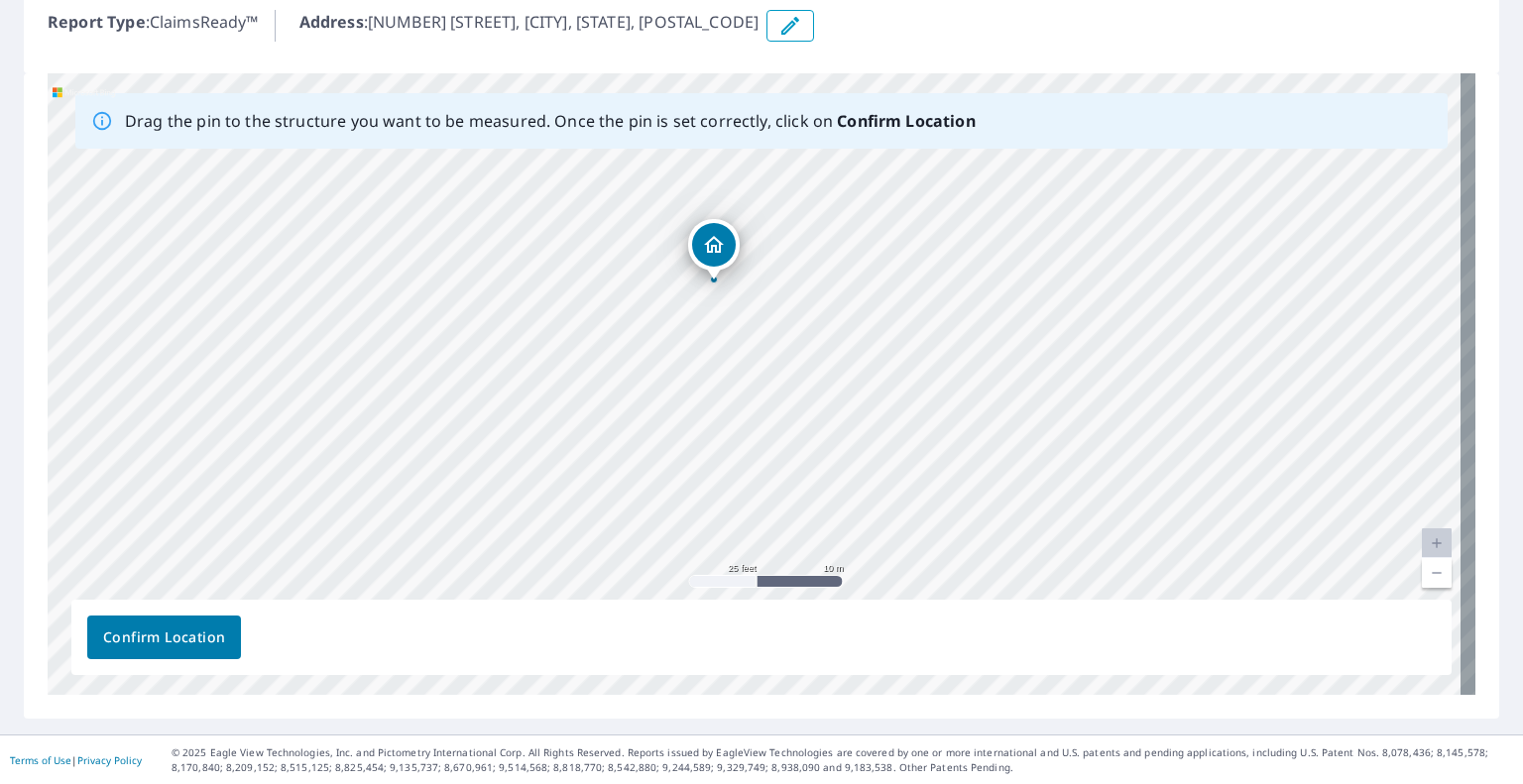 drag, startPoint x: 793, startPoint y: 525, endPoint x: 718, endPoint y: 239, distance: 295.67042 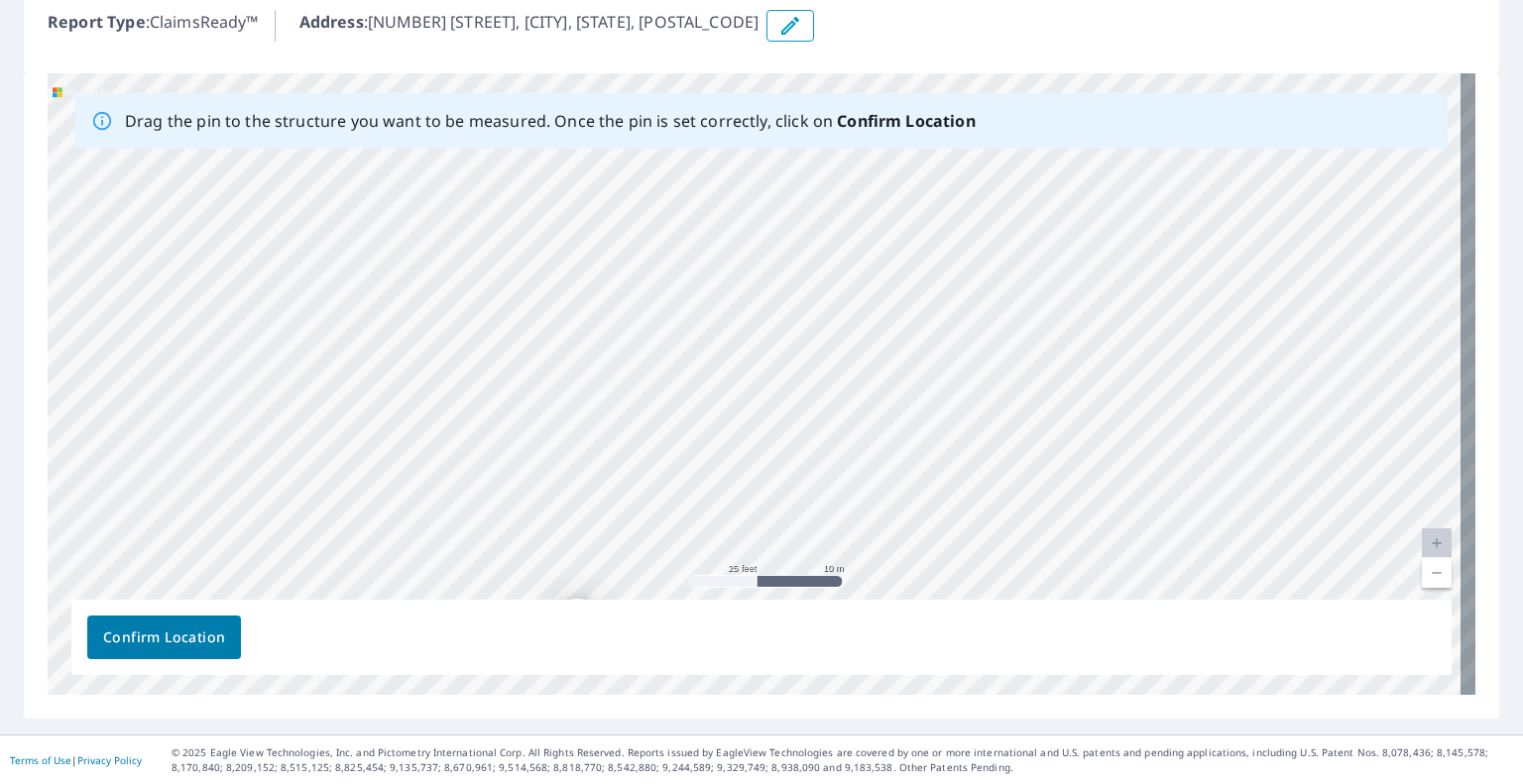 drag, startPoint x: 935, startPoint y: 318, endPoint x: 792, endPoint y: 615, distance: 329.63313 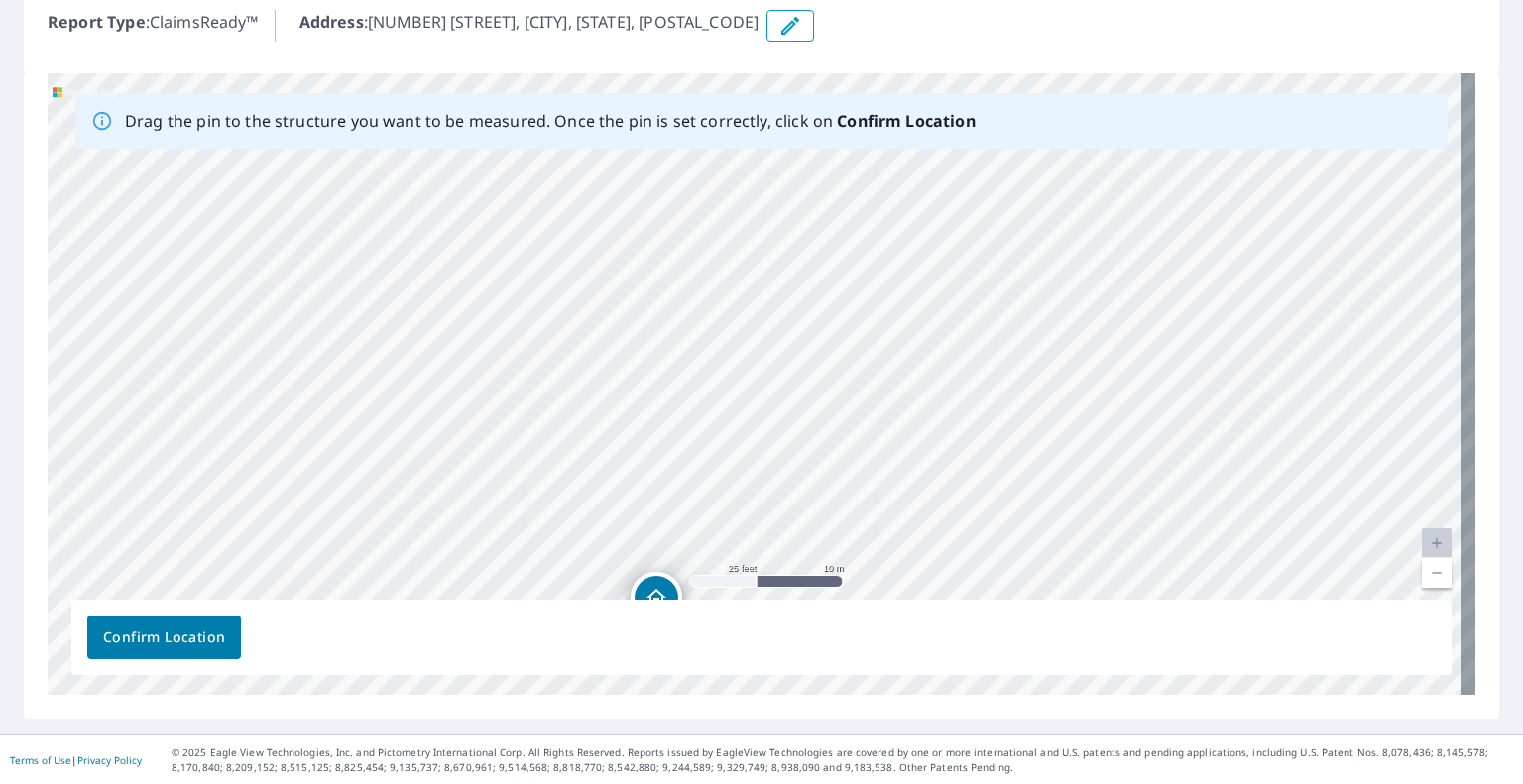 click on "[NUMBER] [STREET] [CITY], [STATE] [POSTAL_CODE]" at bounding box center (762, 384) 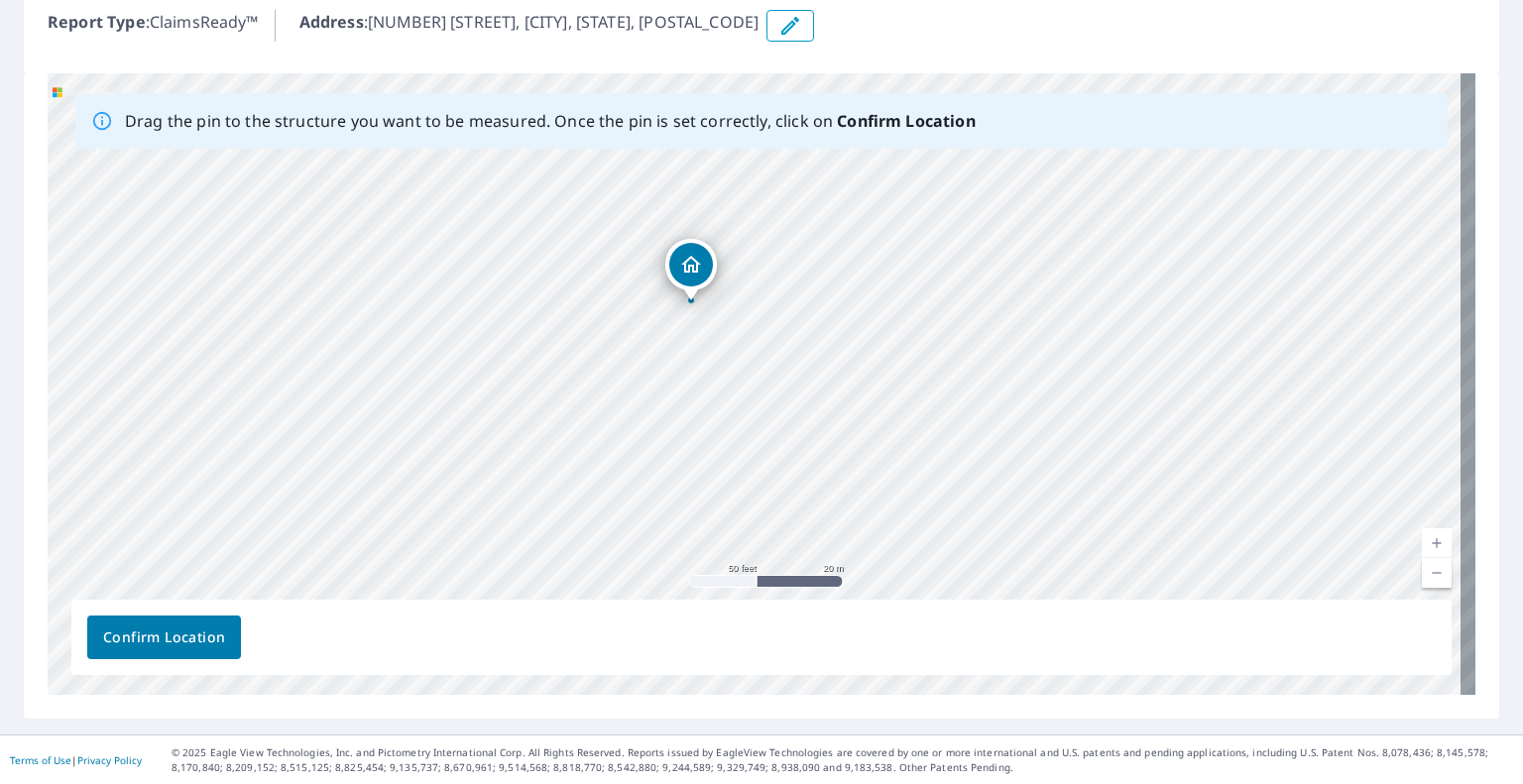 drag, startPoint x: 799, startPoint y: 304, endPoint x: 746, endPoint y: 118, distance: 193.40372 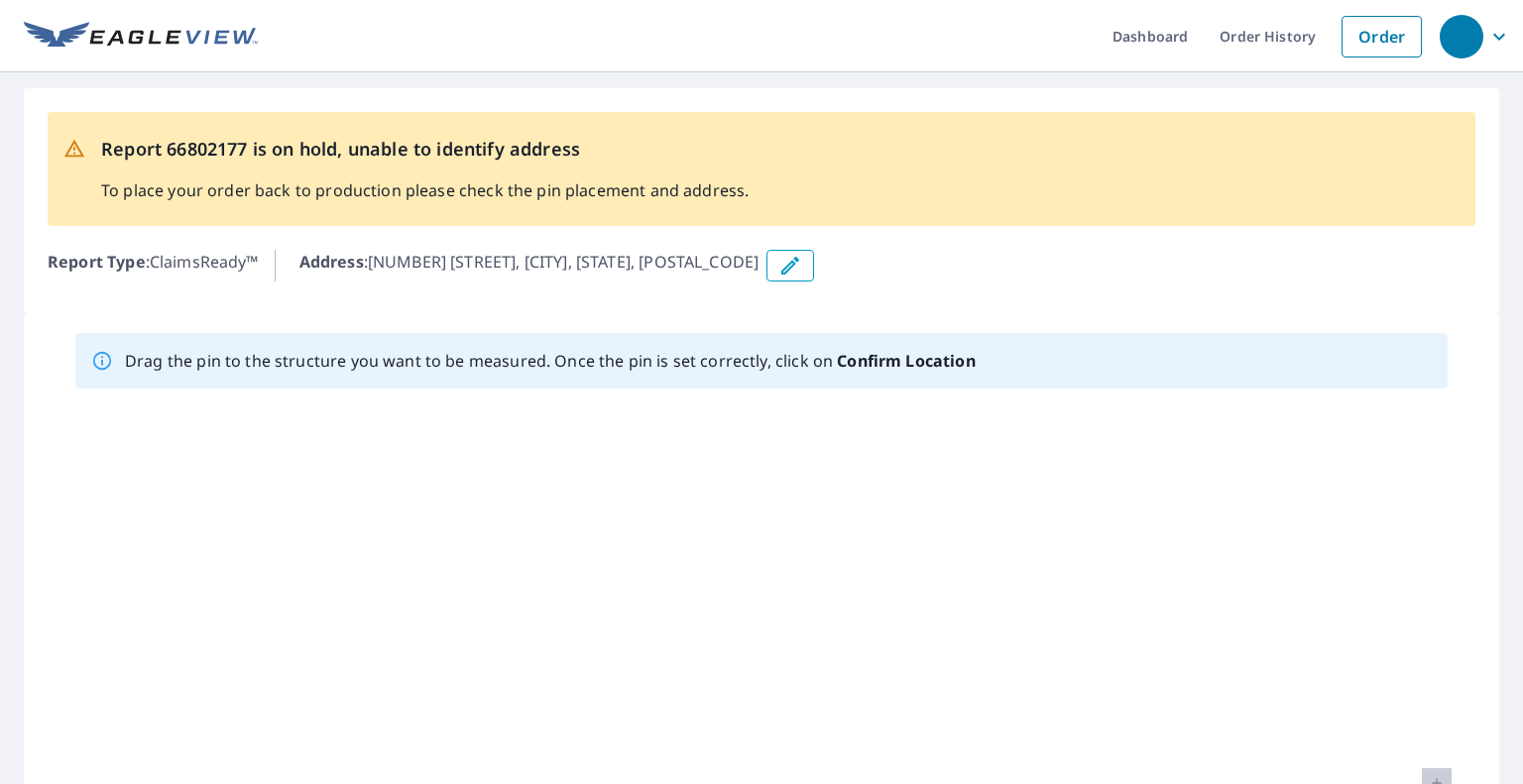 scroll, scrollTop: 0, scrollLeft: 0, axis: both 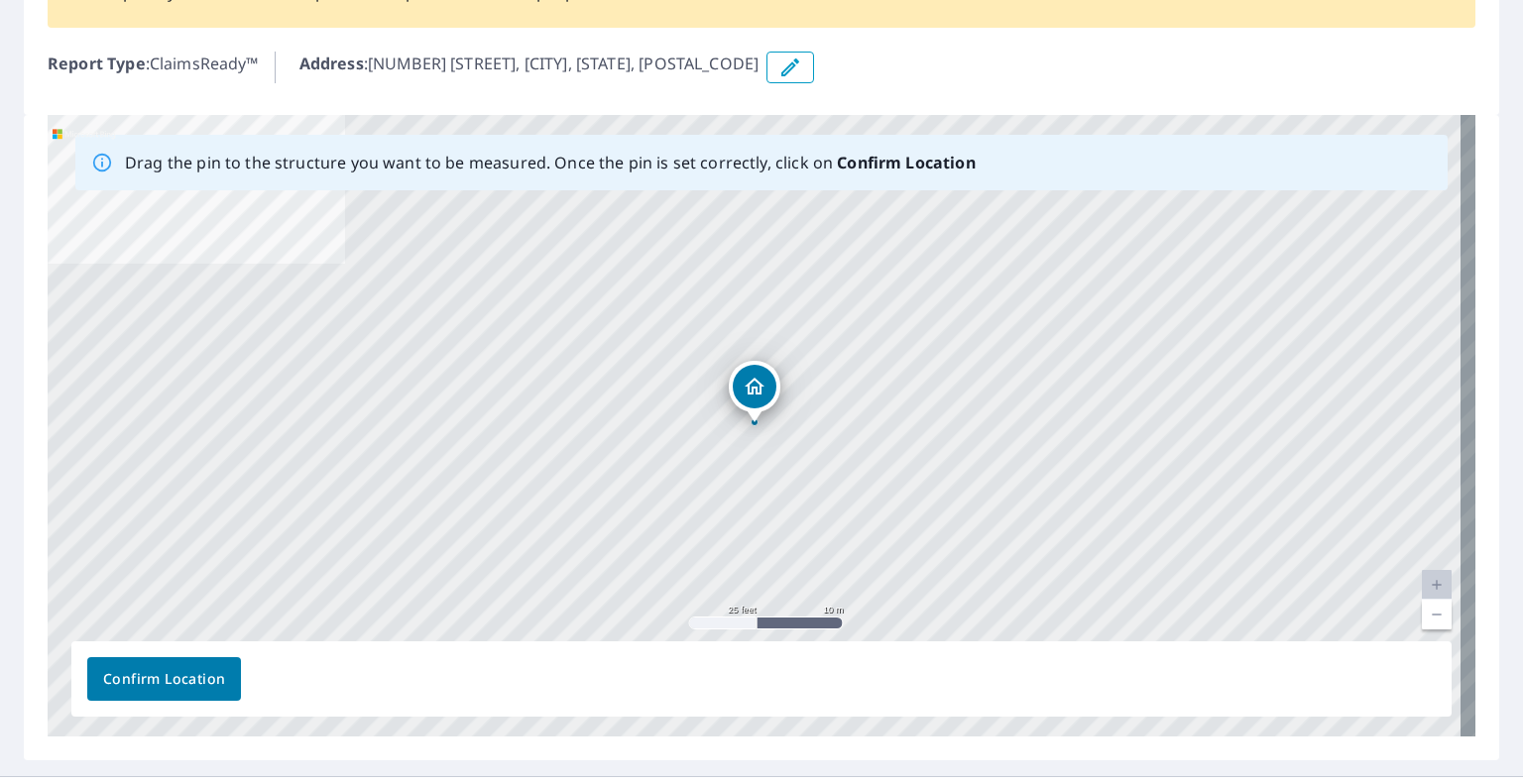 drag, startPoint x: 485, startPoint y: 328, endPoint x: 611, endPoint y: 507, distance: 218.89952 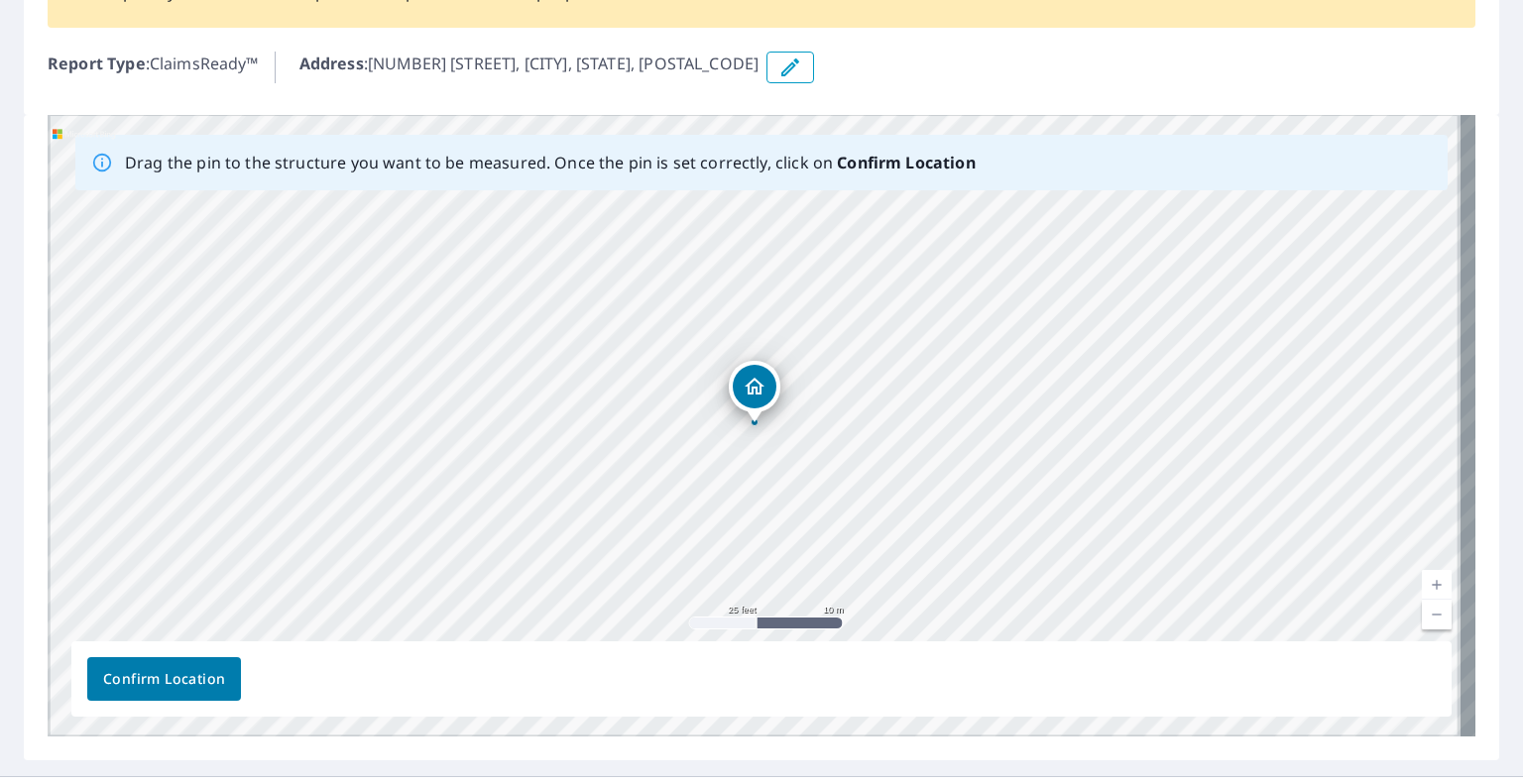 drag, startPoint x: 601, startPoint y: 320, endPoint x: 640, endPoint y: 487, distance: 171.49344 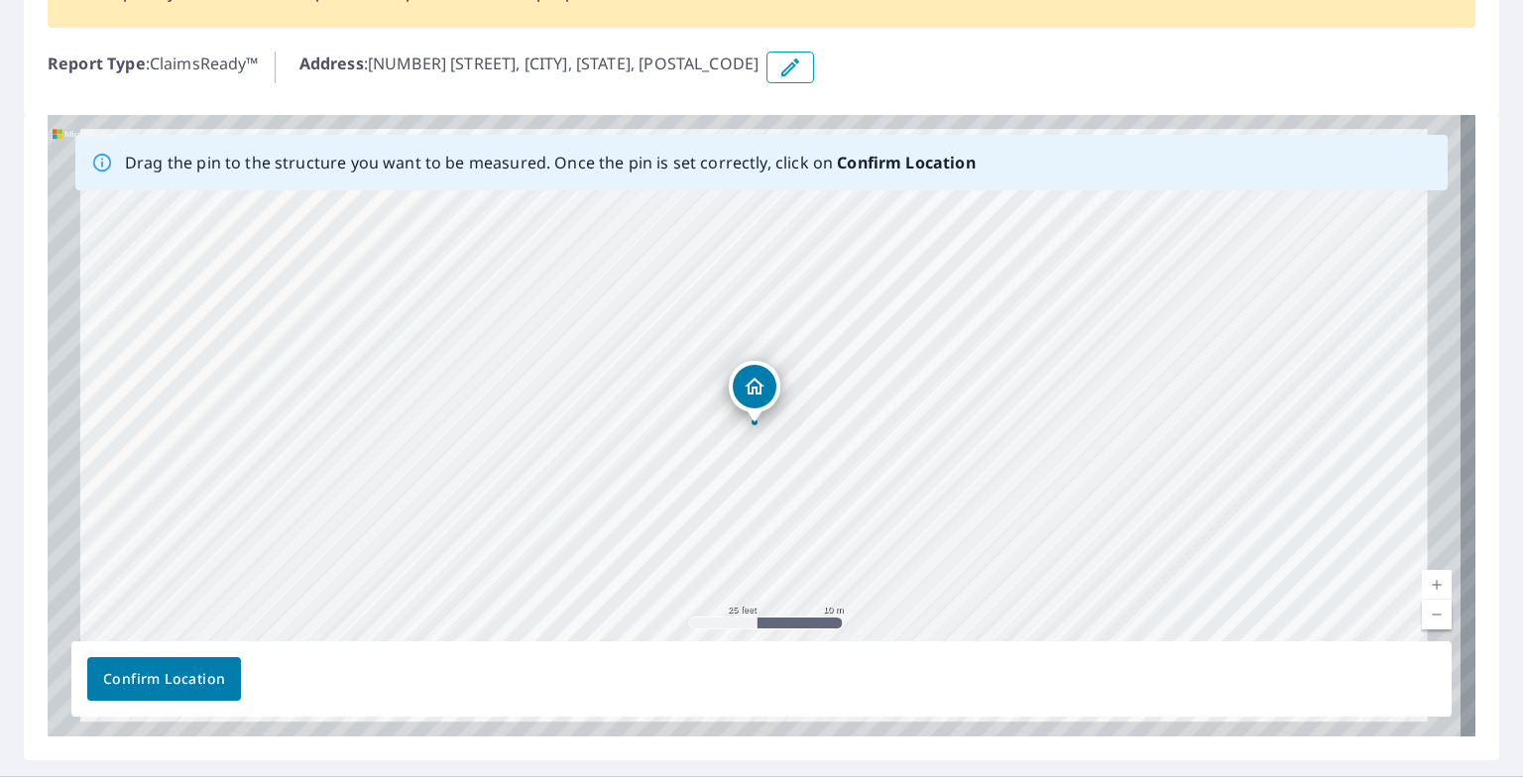 click at bounding box center (1437, 615) 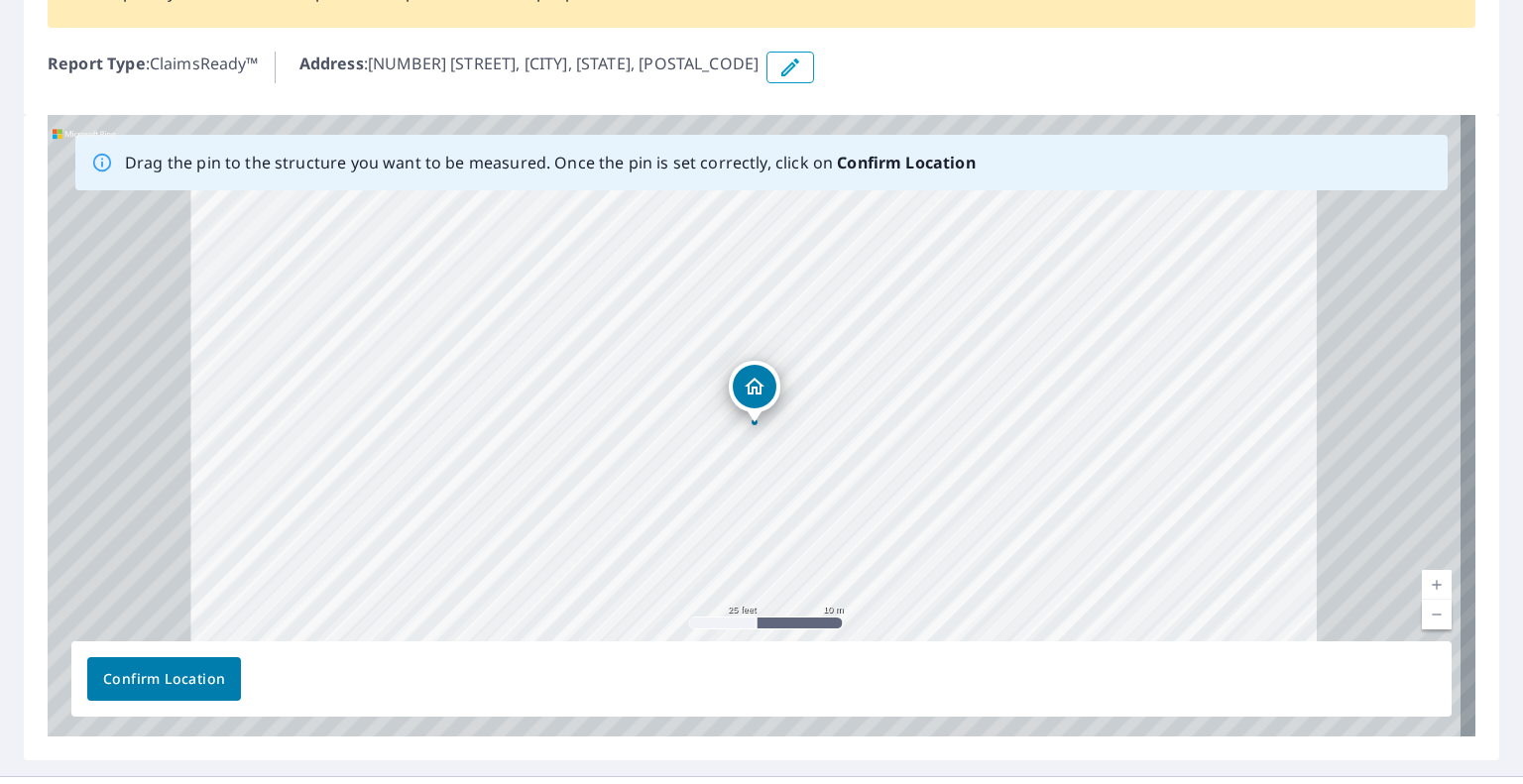 click at bounding box center [1437, 615] 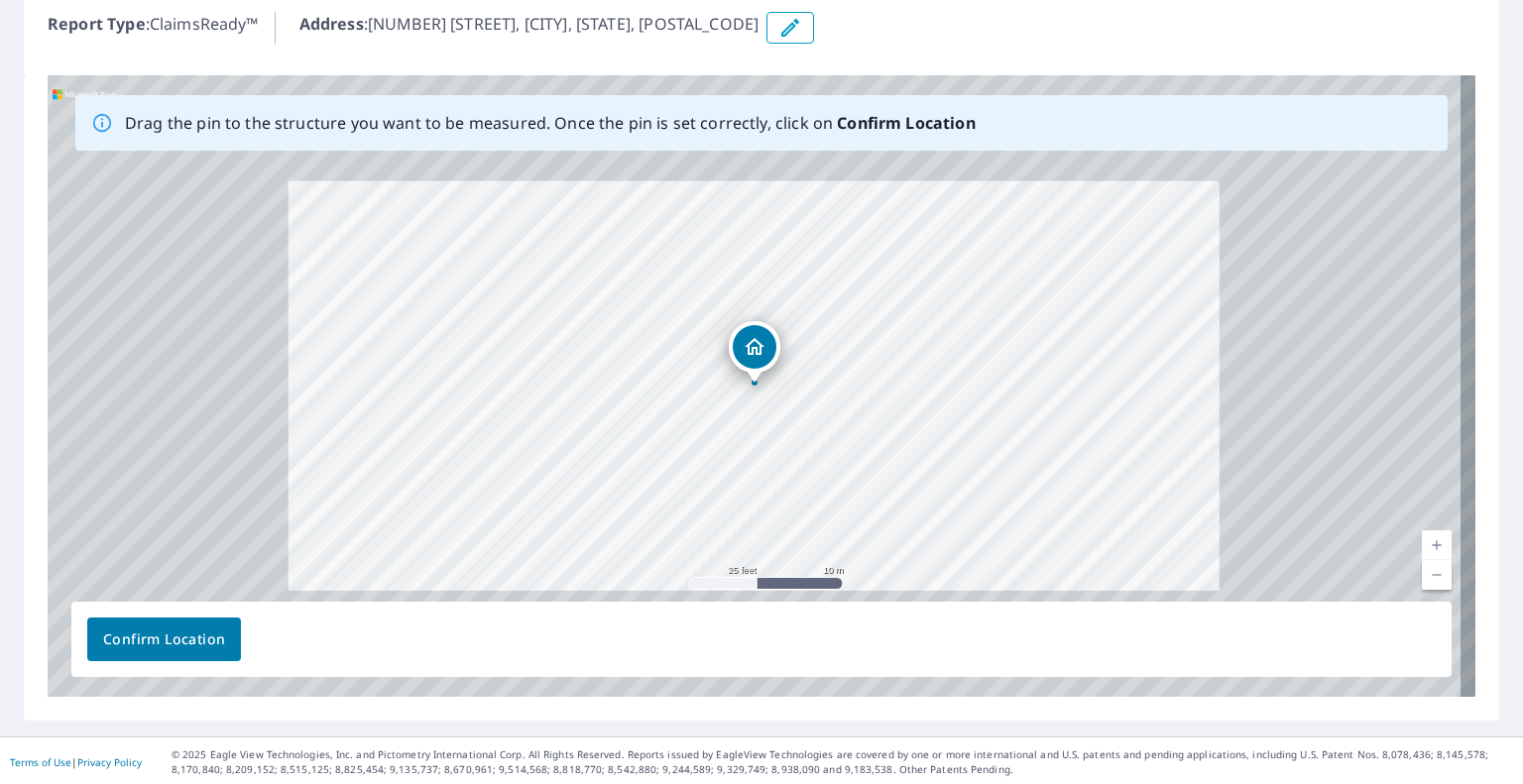 scroll, scrollTop: 240, scrollLeft: 0, axis: vertical 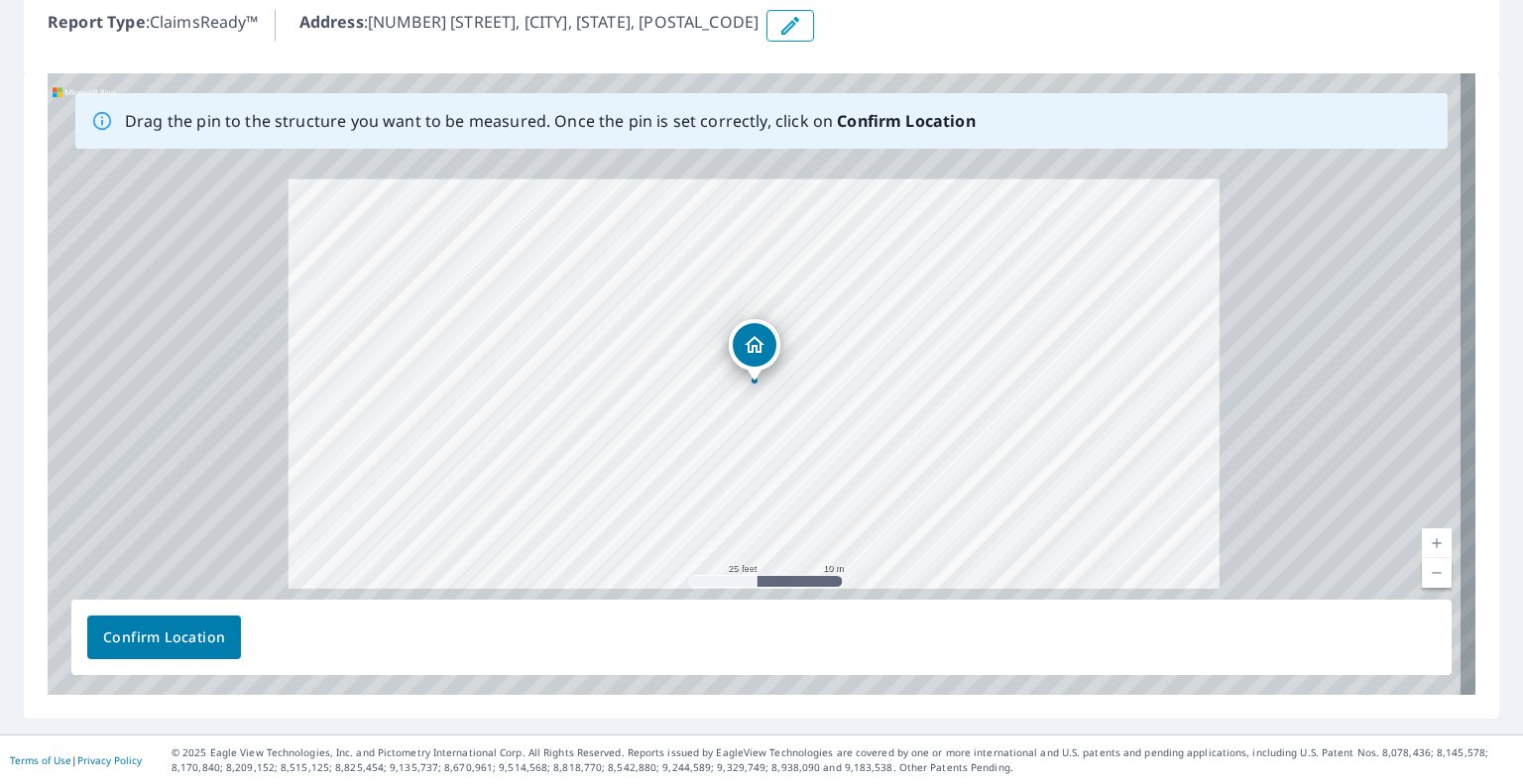 drag, startPoint x: 605, startPoint y: 273, endPoint x: 617, endPoint y: 392, distance: 119.60351 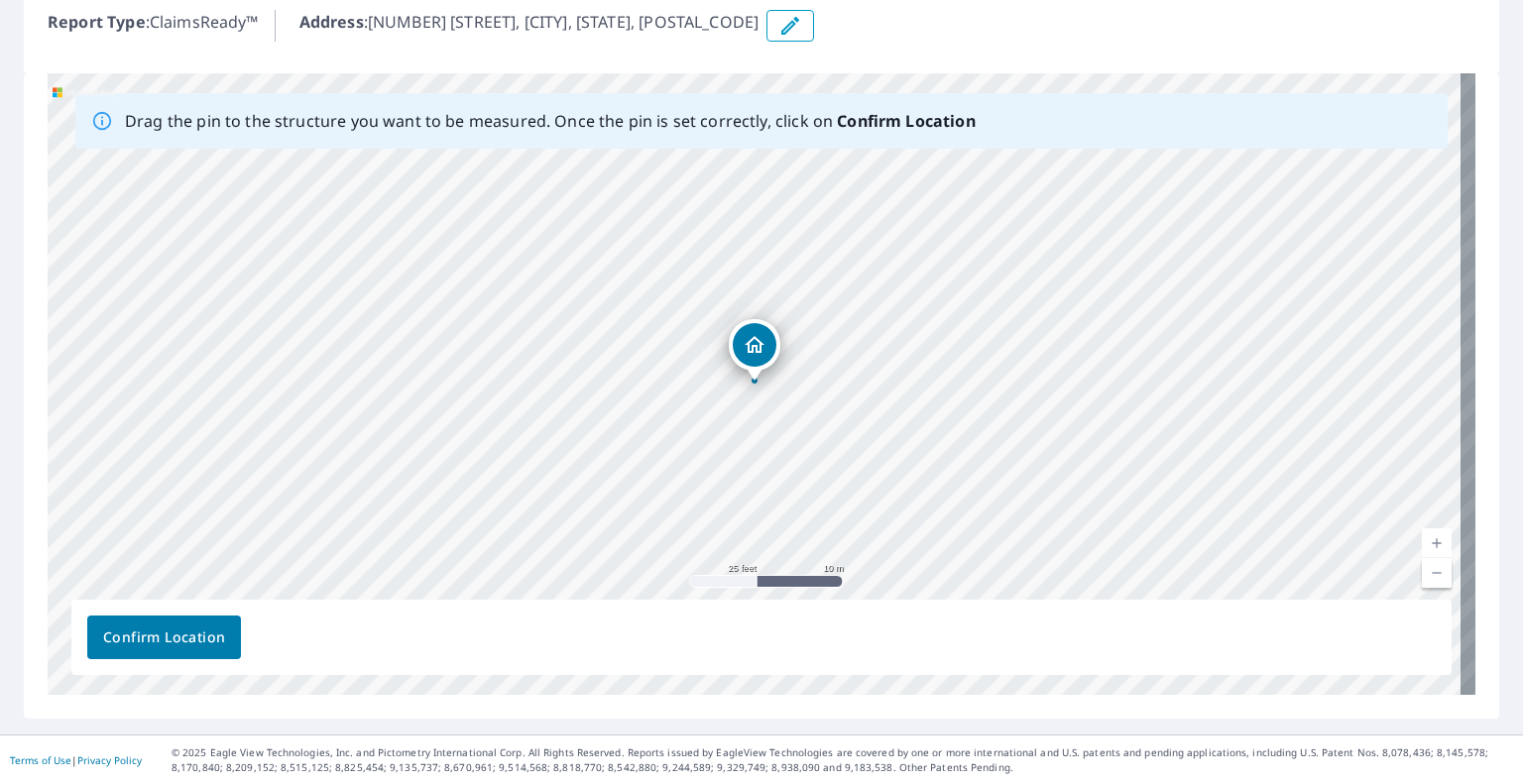 drag, startPoint x: 840, startPoint y: 256, endPoint x: 825, endPoint y: 386, distance: 130.86252 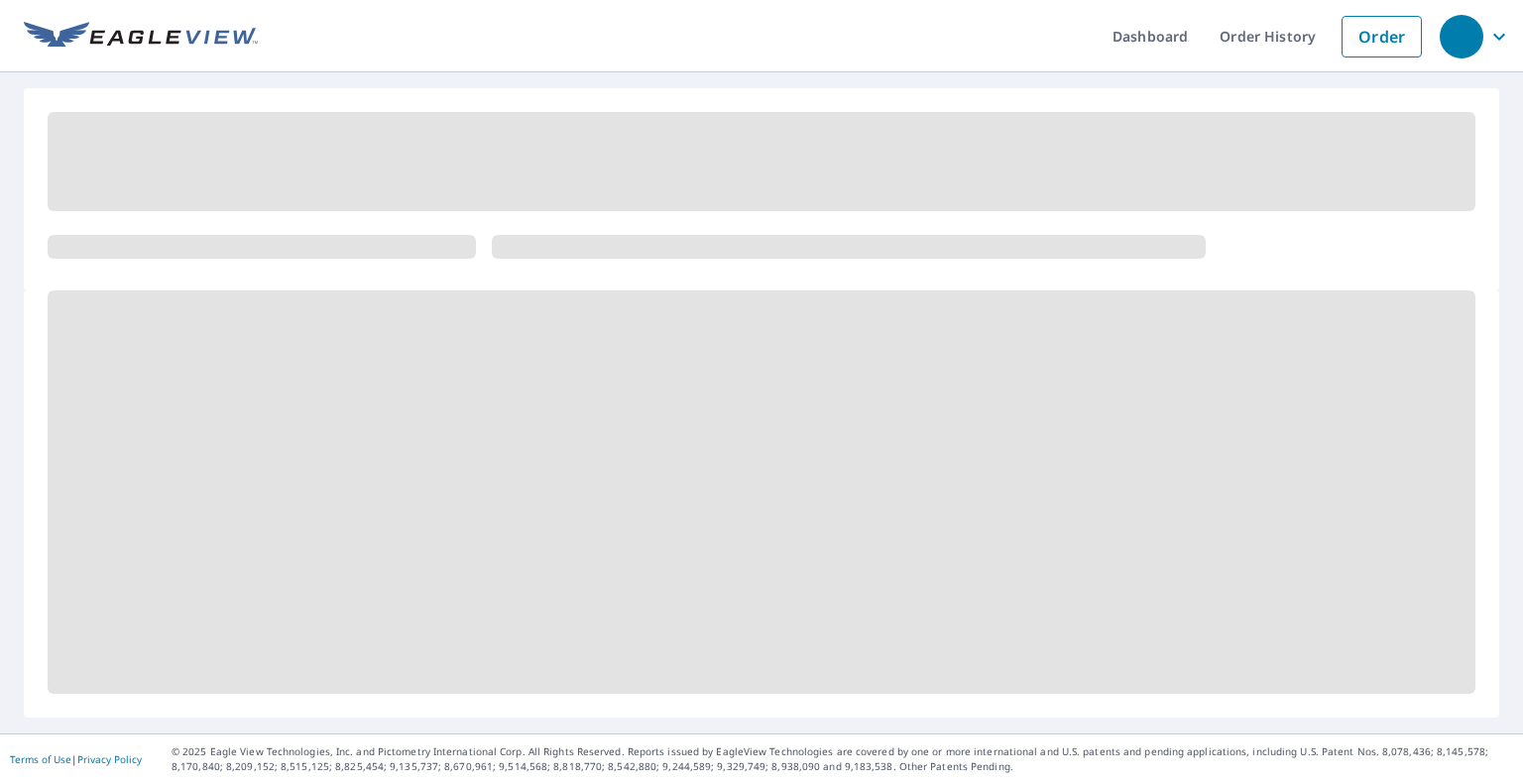 scroll, scrollTop: 0, scrollLeft: 0, axis: both 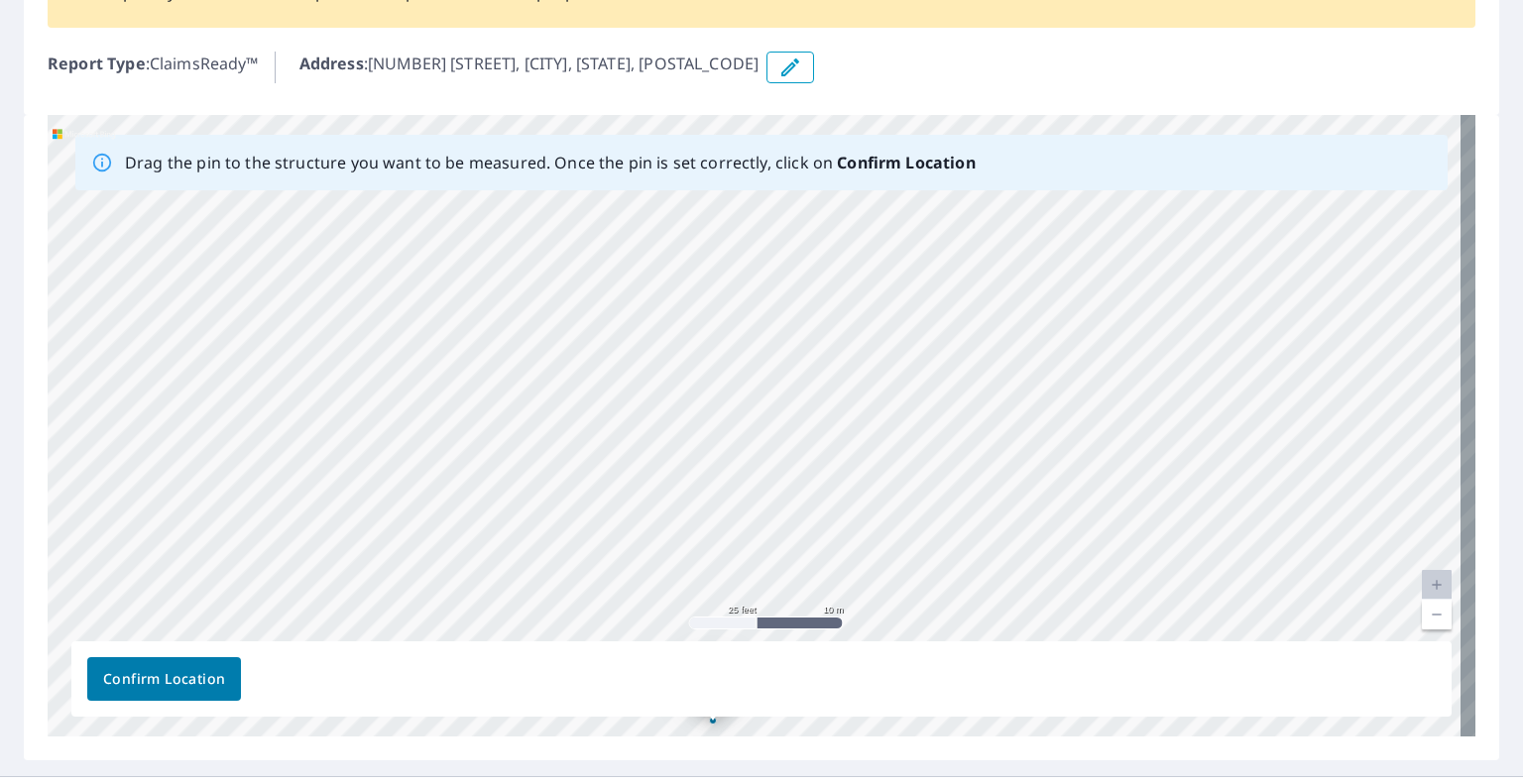 drag, startPoint x: 583, startPoint y: 320, endPoint x: 541, endPoint y: 618, distance: 300.9452 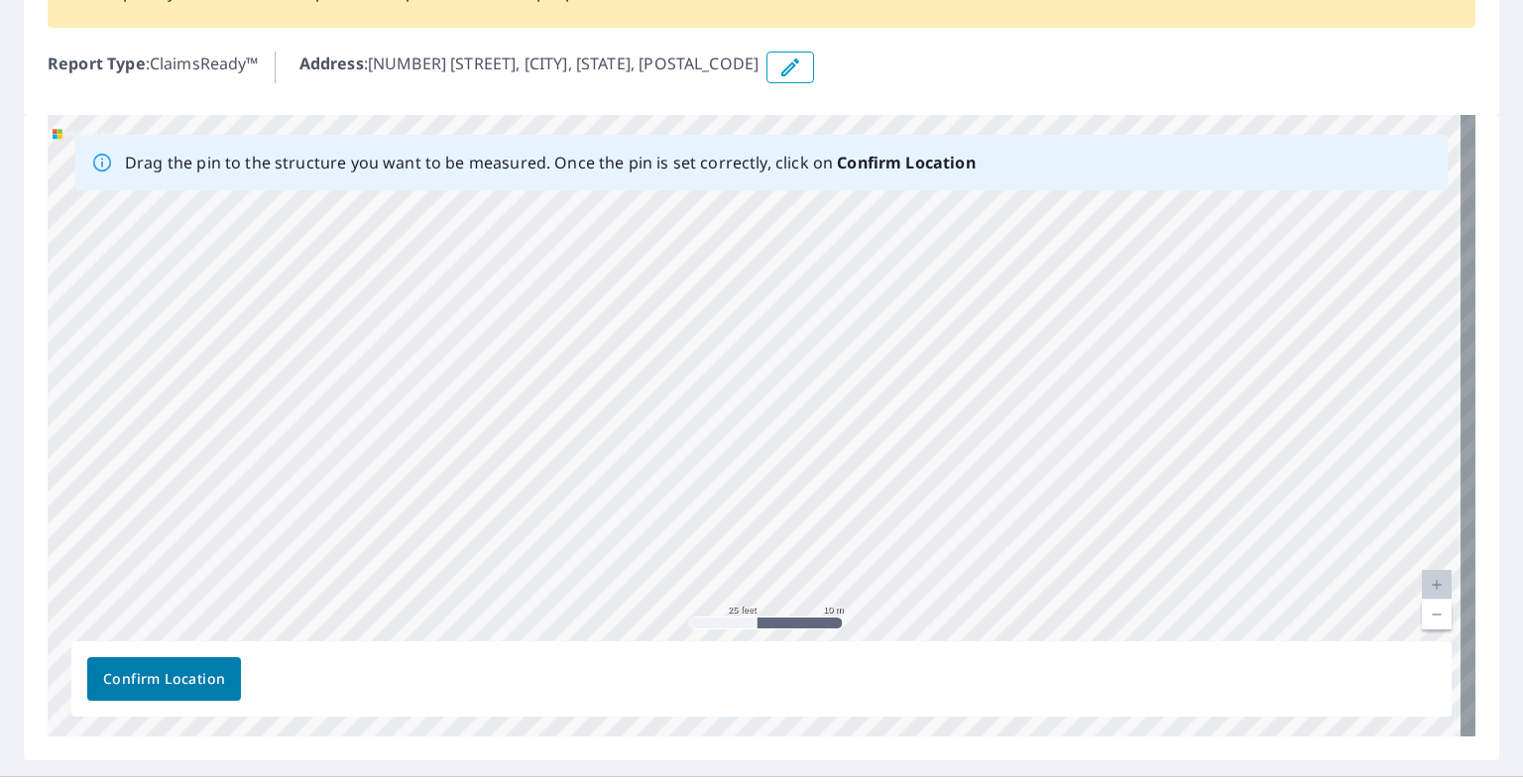 drag, startPoint x: 498, startPoint y: 356, endPoint x: 965, endPoint y: 606, distance: 529.70652 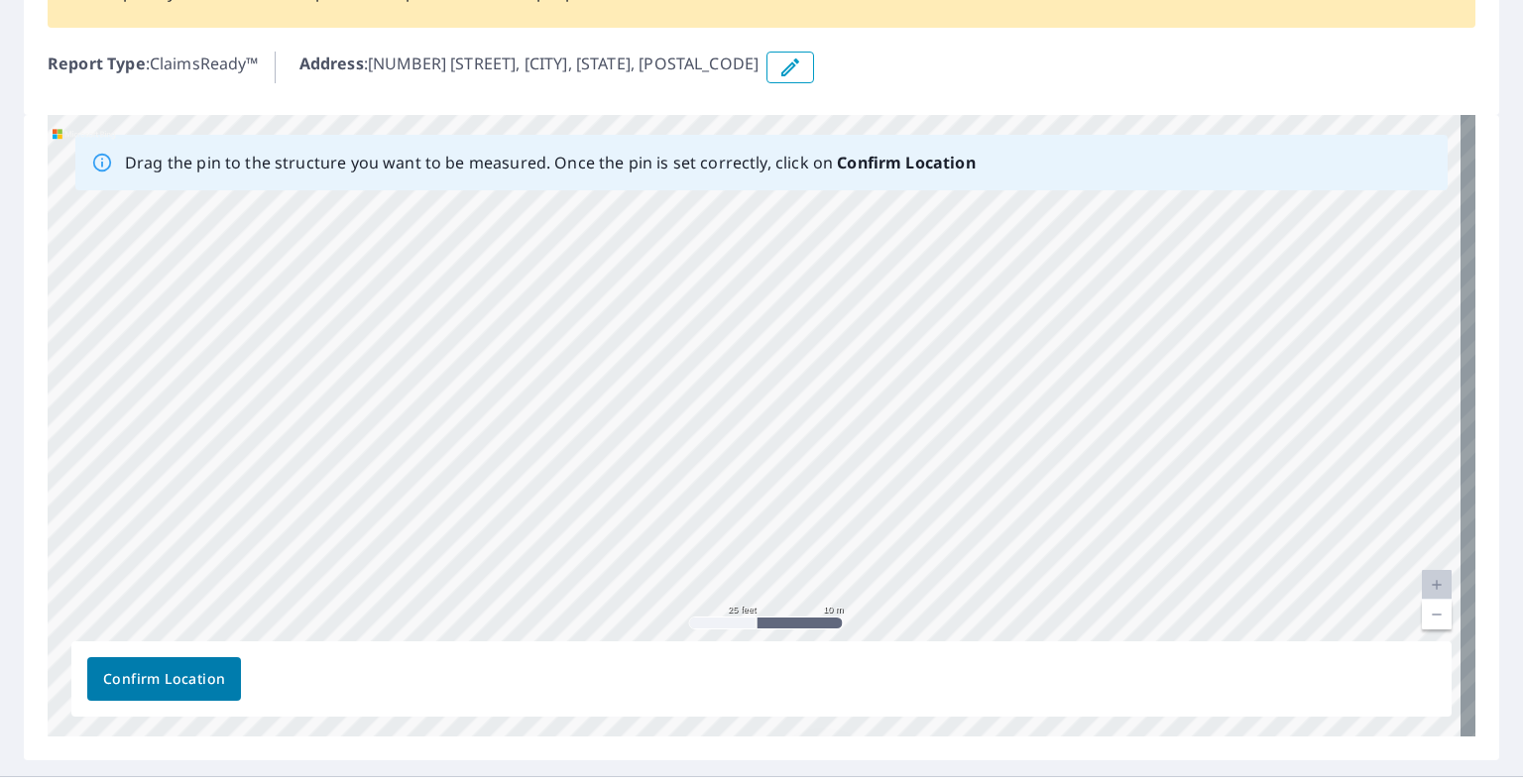 drag, startPoint x: 1034, startPoint y: 367, endPoint x: 677, endPoint y: 217, distance: 387.2325 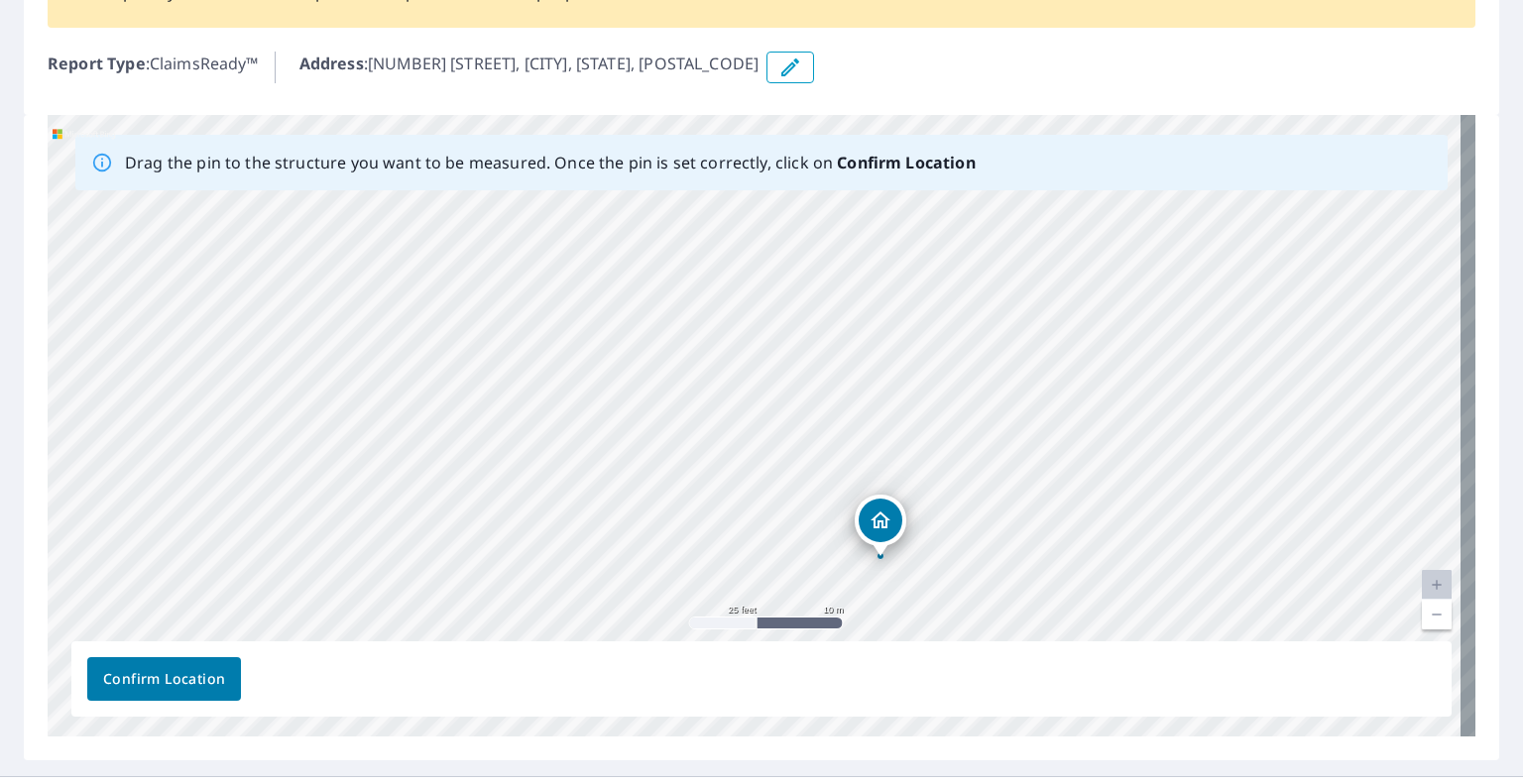 drag, startPoint x: 422, startPoint y: 505, endPoint x: 480, endPoint y: 241, distance: 270.29613 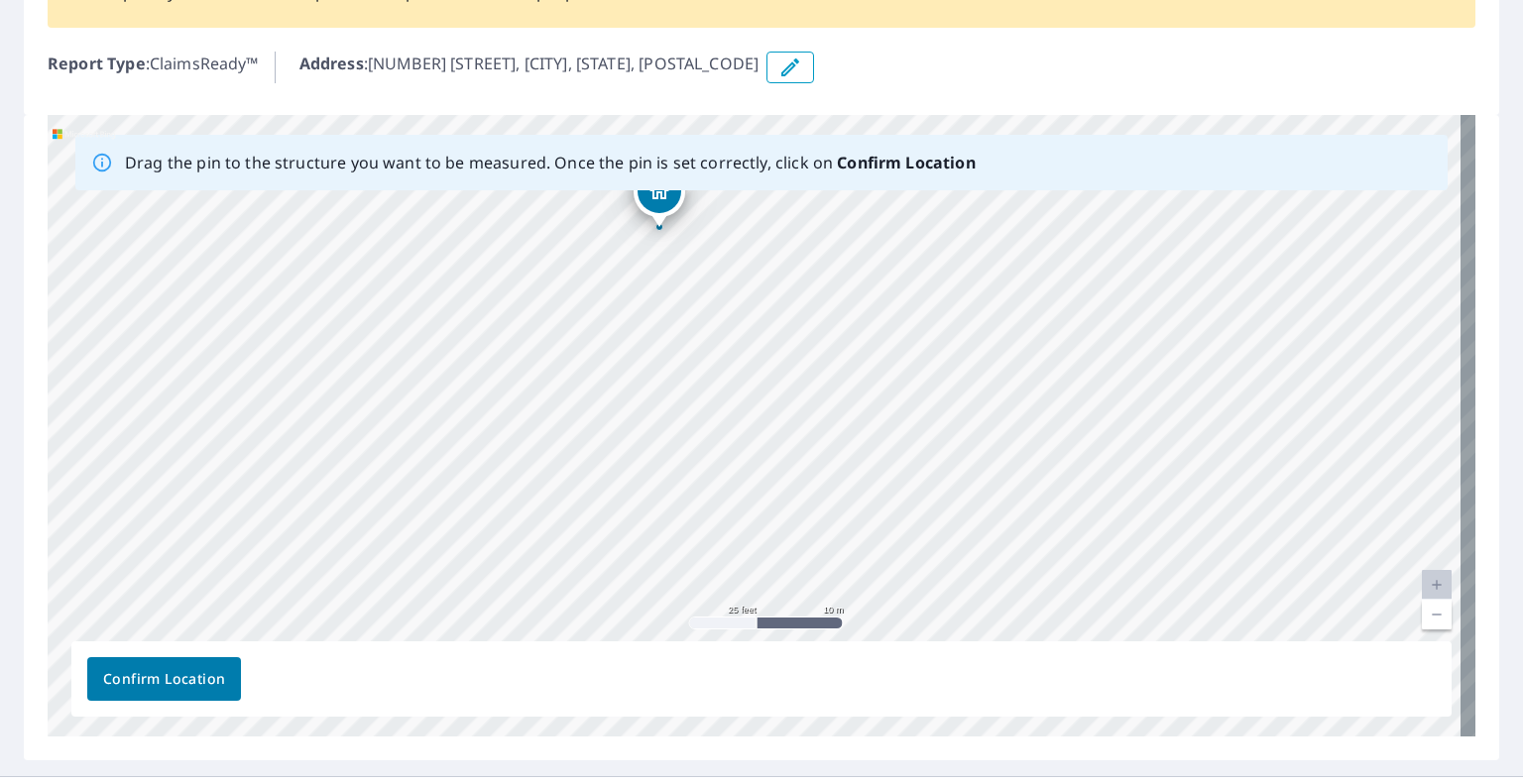 drag, startPoint x: 974, startPoint y: 455, endPoint x: 582, endPoint y: 39, distance: 571.5943 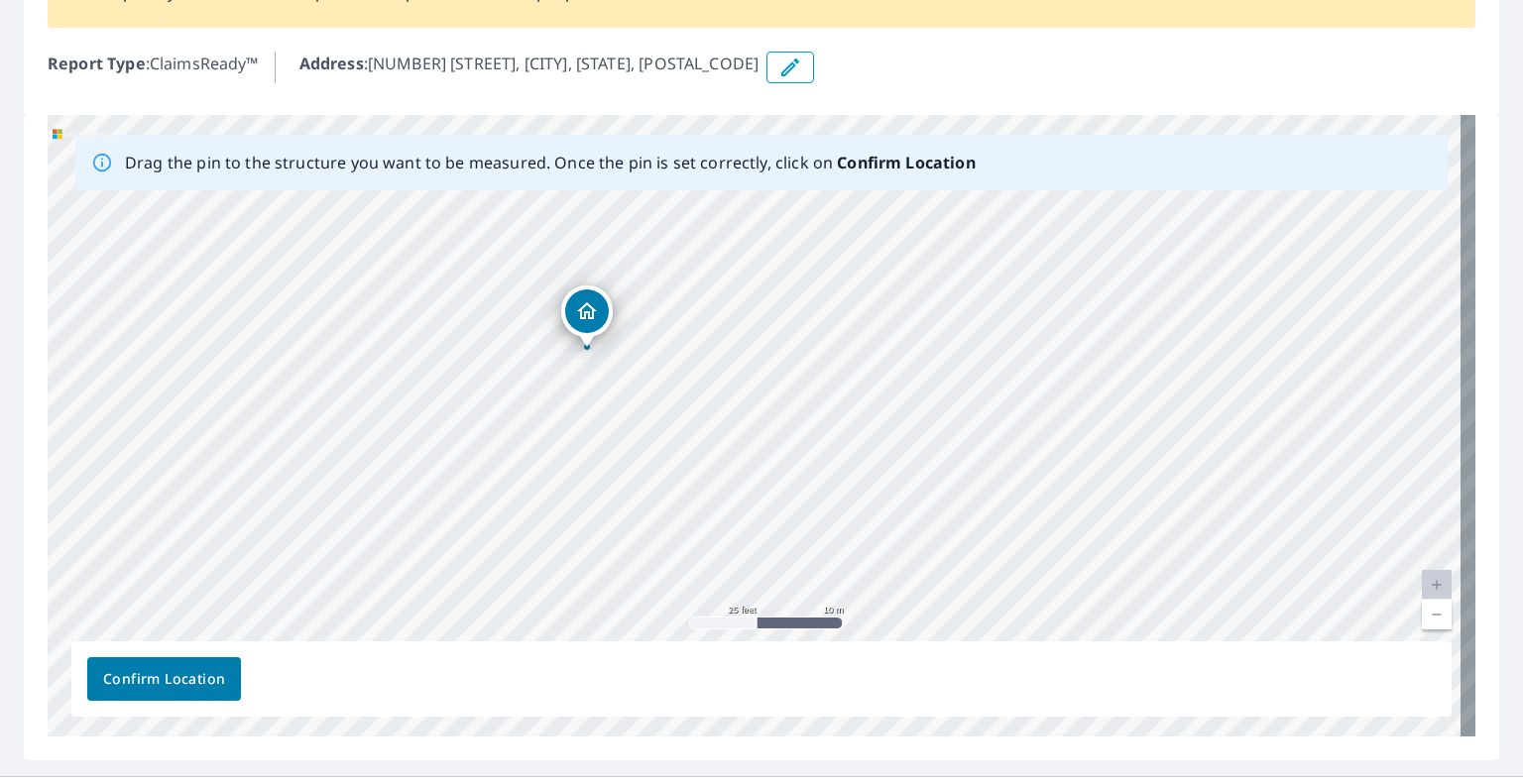 click on "[NUMBER] [STREET] [CITY], [STATE] [POSTAL_CODE]" at bounding box center (762, 425) 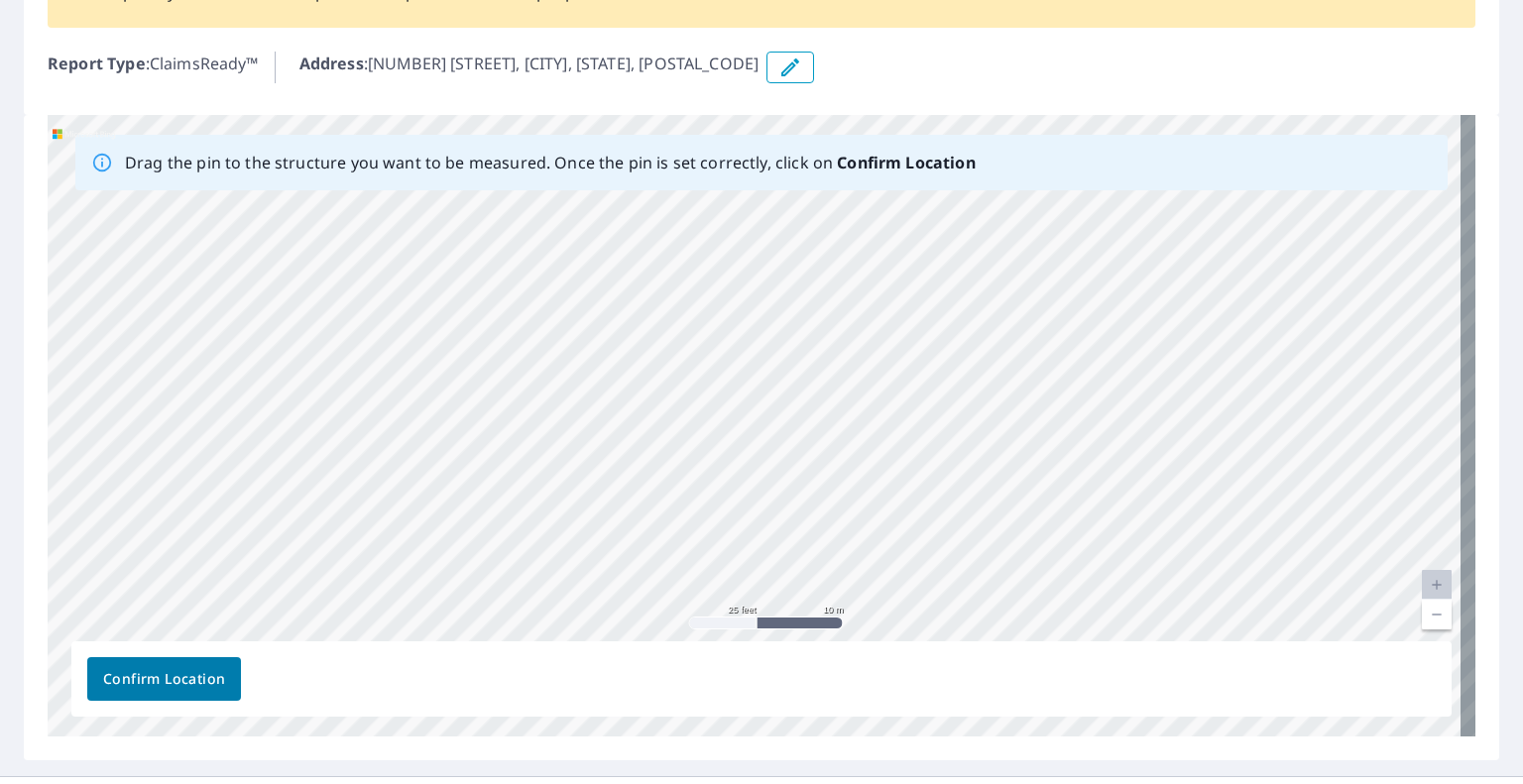 drag, startPoint x: 829, startPoint y: 543, endPoint x: 650, endPoint y: 86, distance: 490.80546 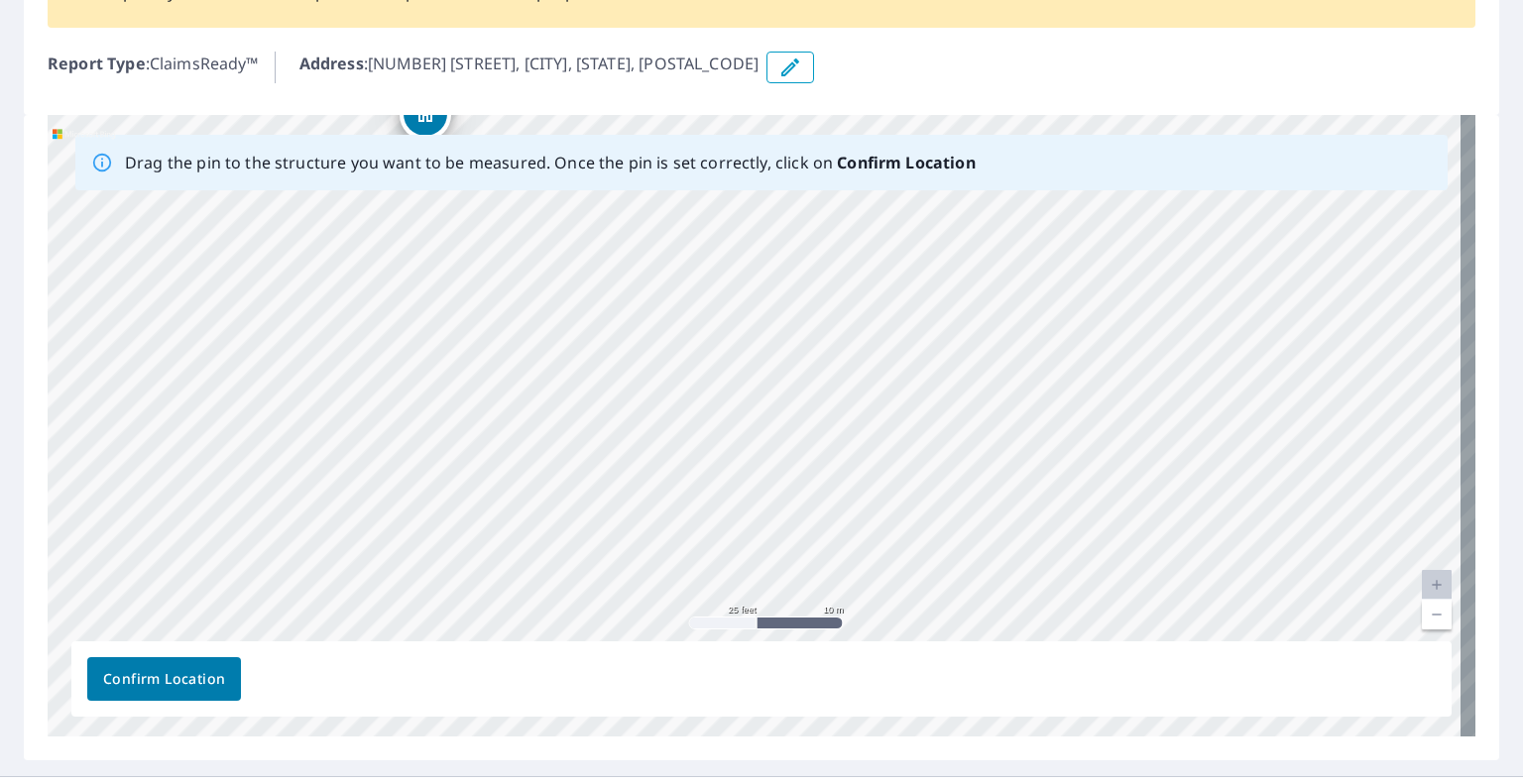 click on "[NUMBER] [STREET] [CITY], [STATE] [POSTAL_CODE]" at bounding box center (762, 425) 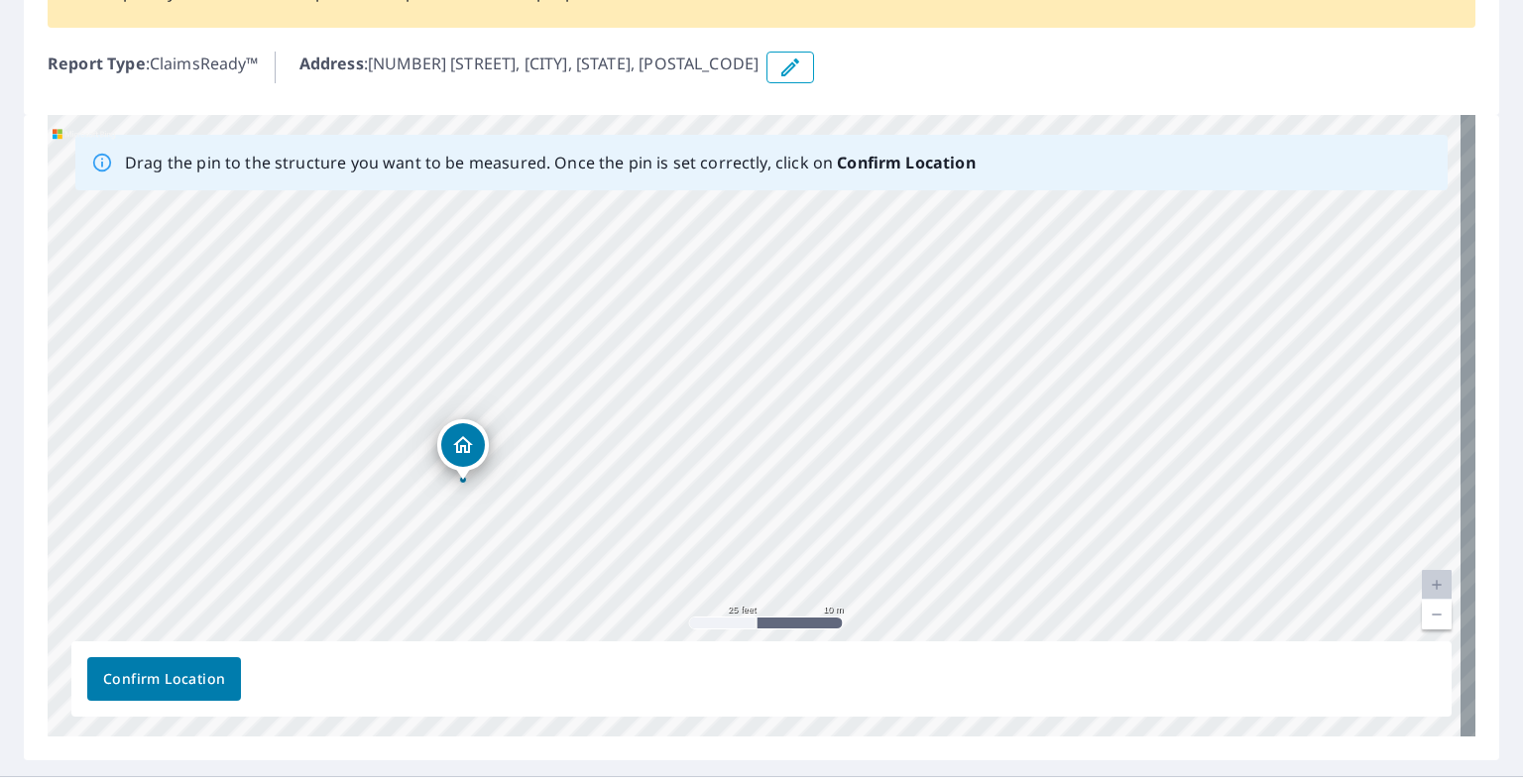 drag, startPoint x: 805, startPoint y: 363, endPoint x: 674, endPoint y: 553, distance: 230.78345 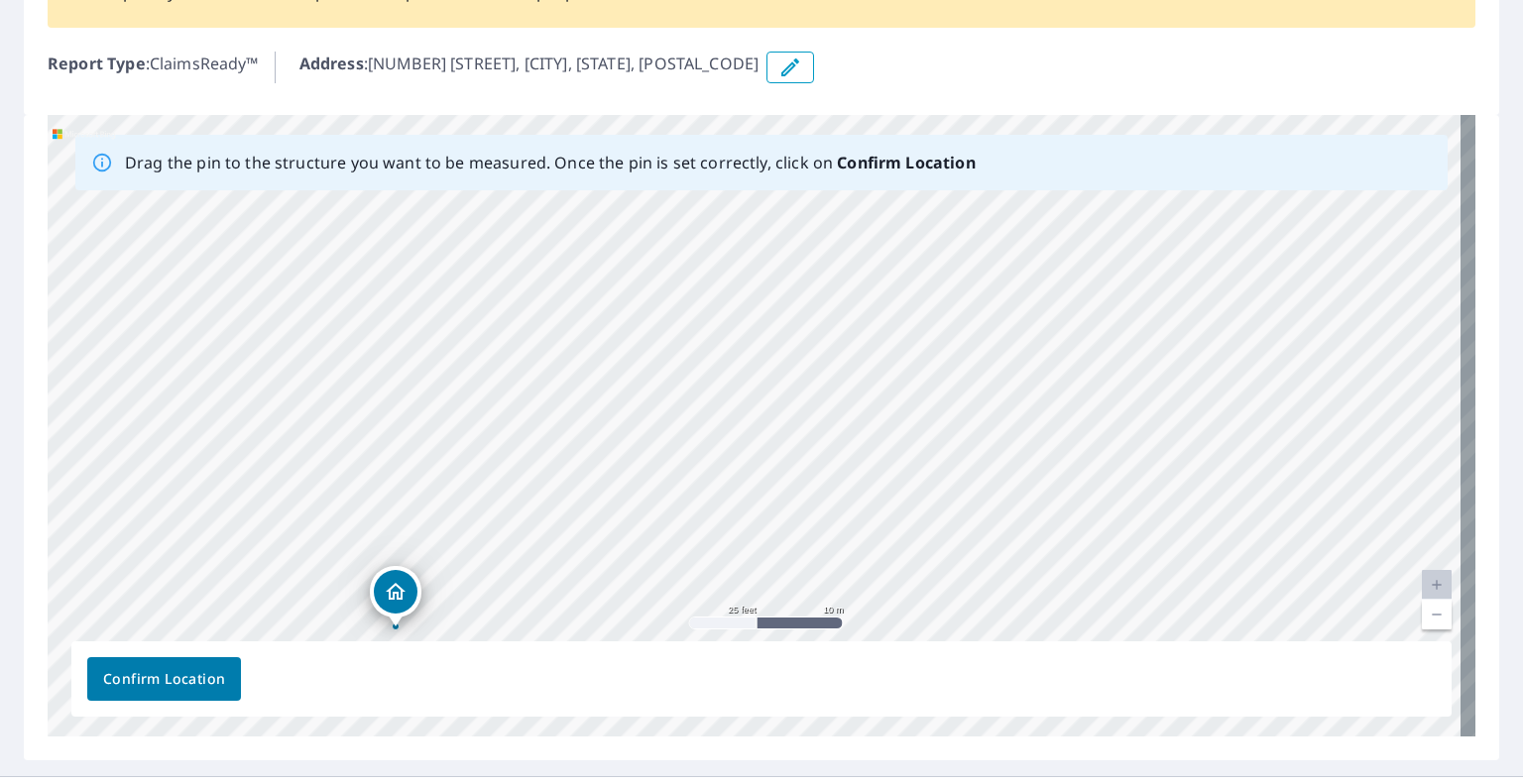 drag, startPoint x: 694, startPoint y: 392, endPoint x: 643, endPoint y: 513, distance: 131.3088 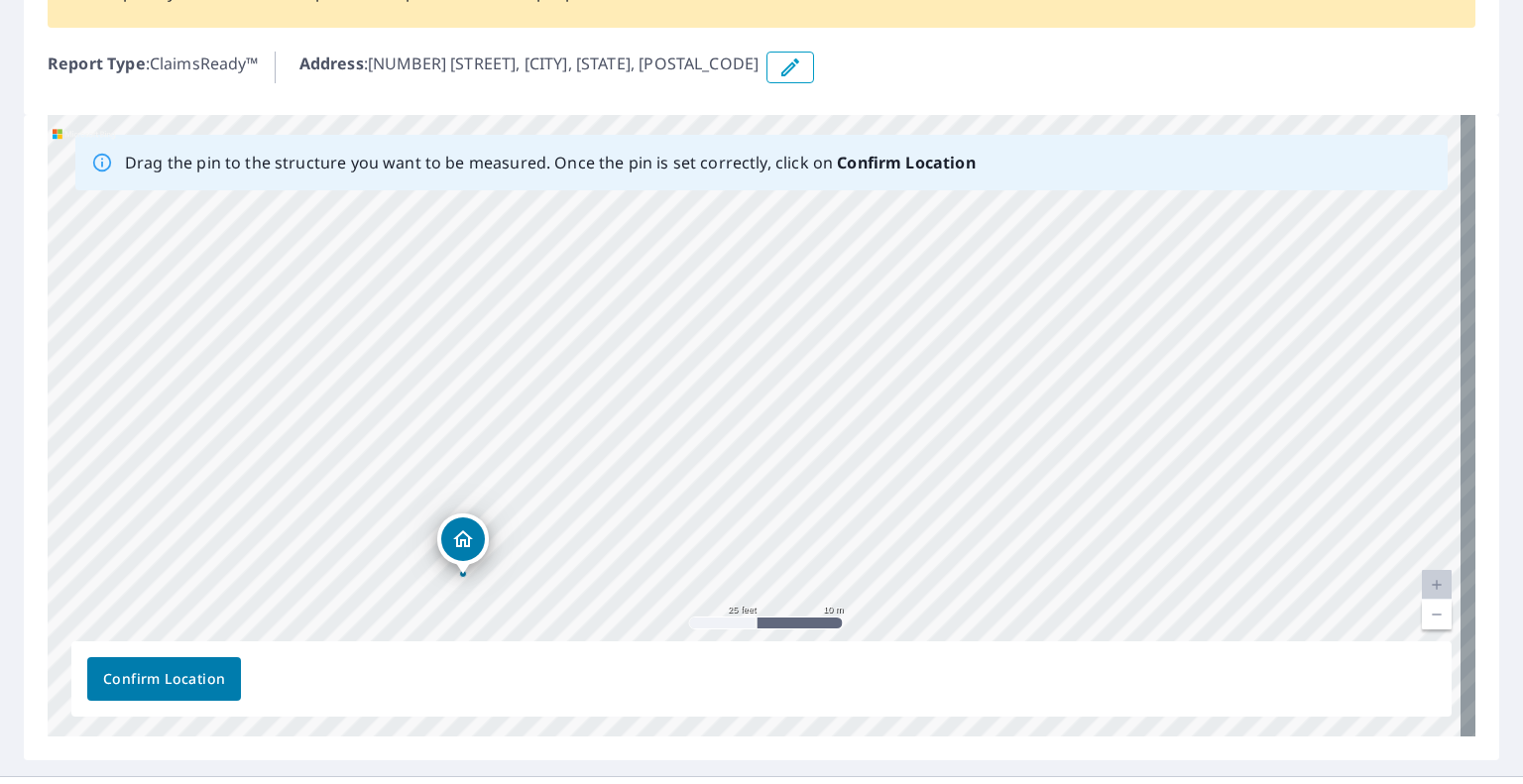 drag, startPoint x: 666, startPoint y: 447, endPoint x: 708, endPoint y: 462, distance: 44.598206 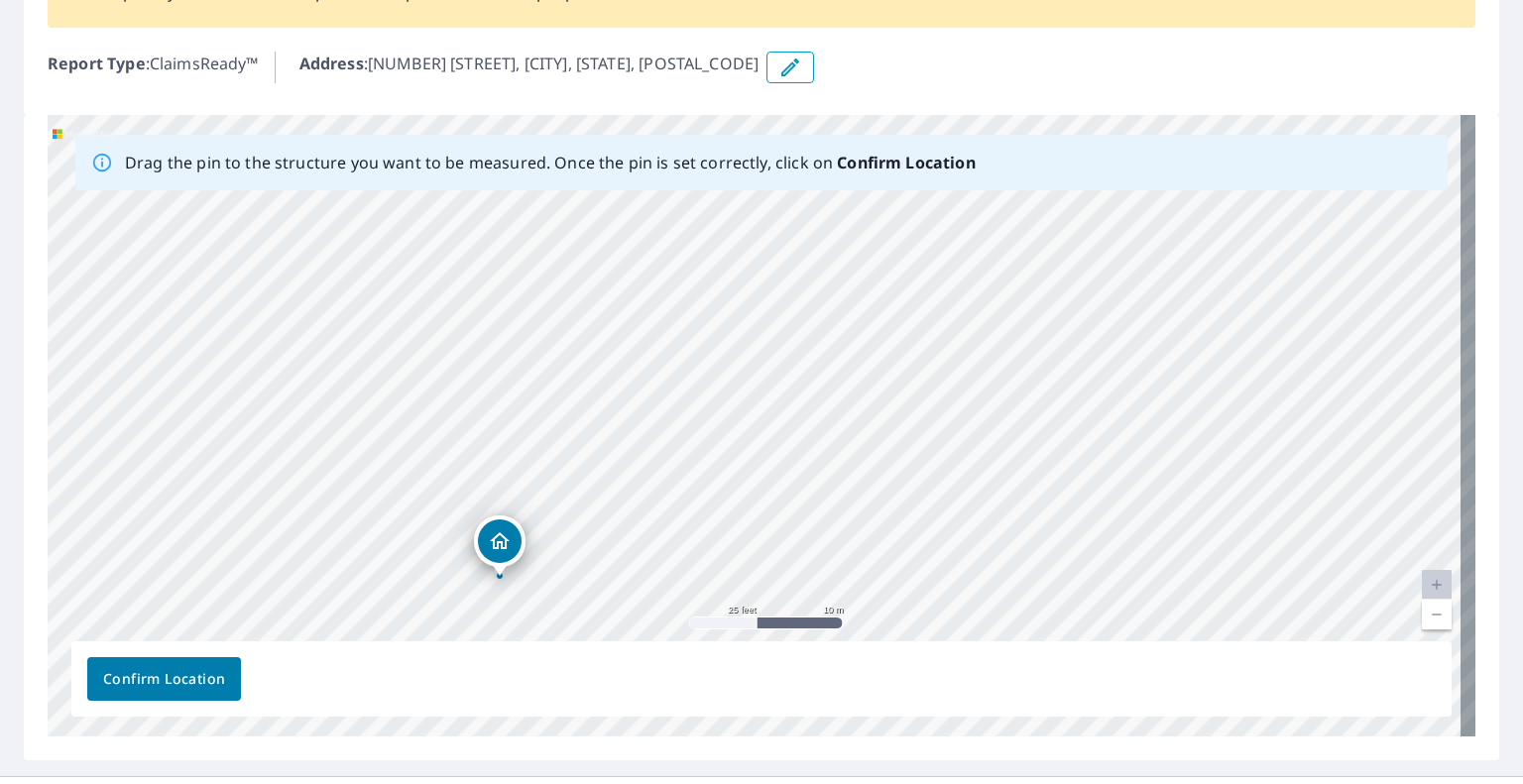 drag, startPoint x: 439, startPoint y: 533, endPoint x: 475, endPoint y: 533, distance: 36 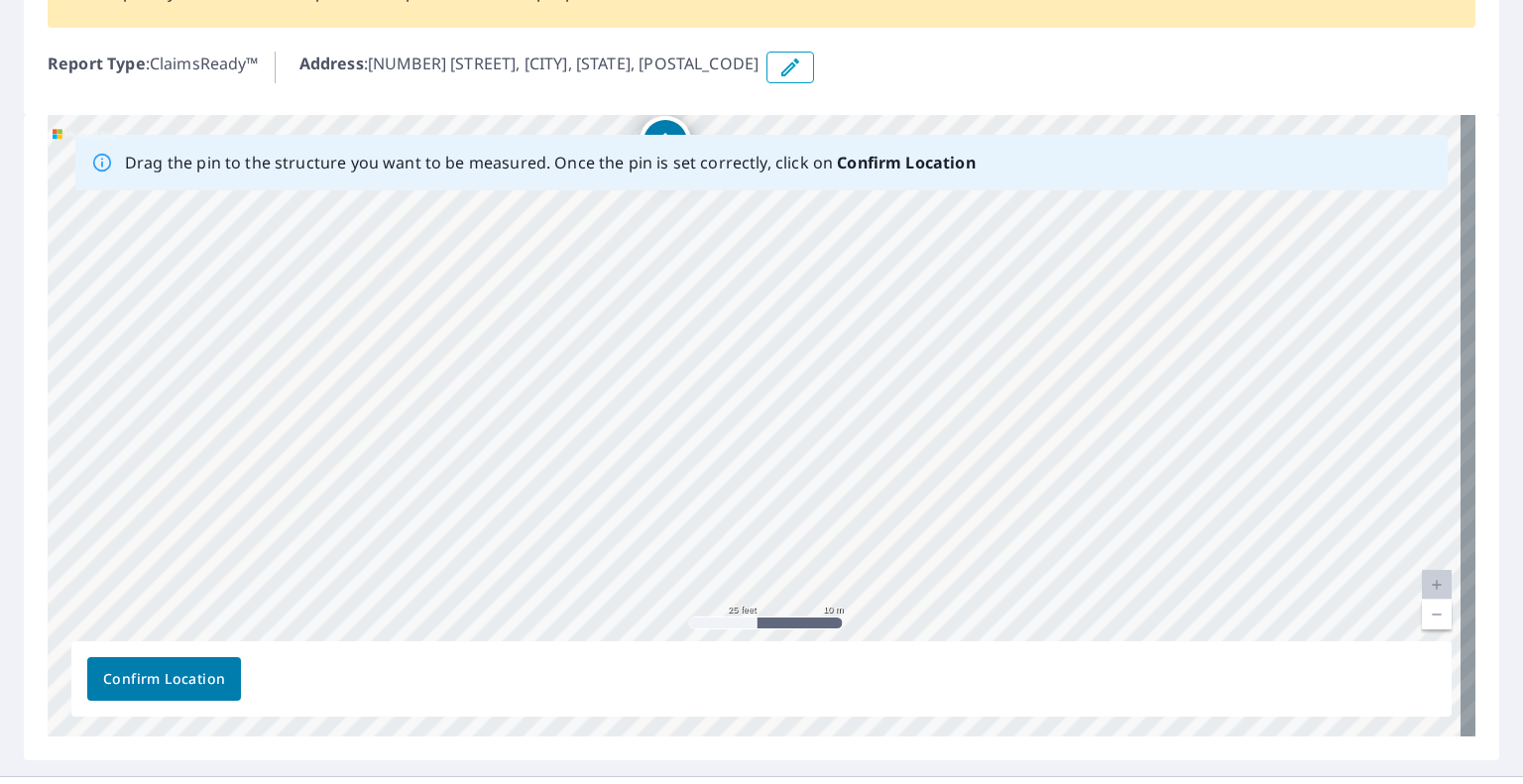 drag, startPoint x: 842, startPoint y: 475, endPoint x: 746, endPoint y: 267, distance: 229.08514 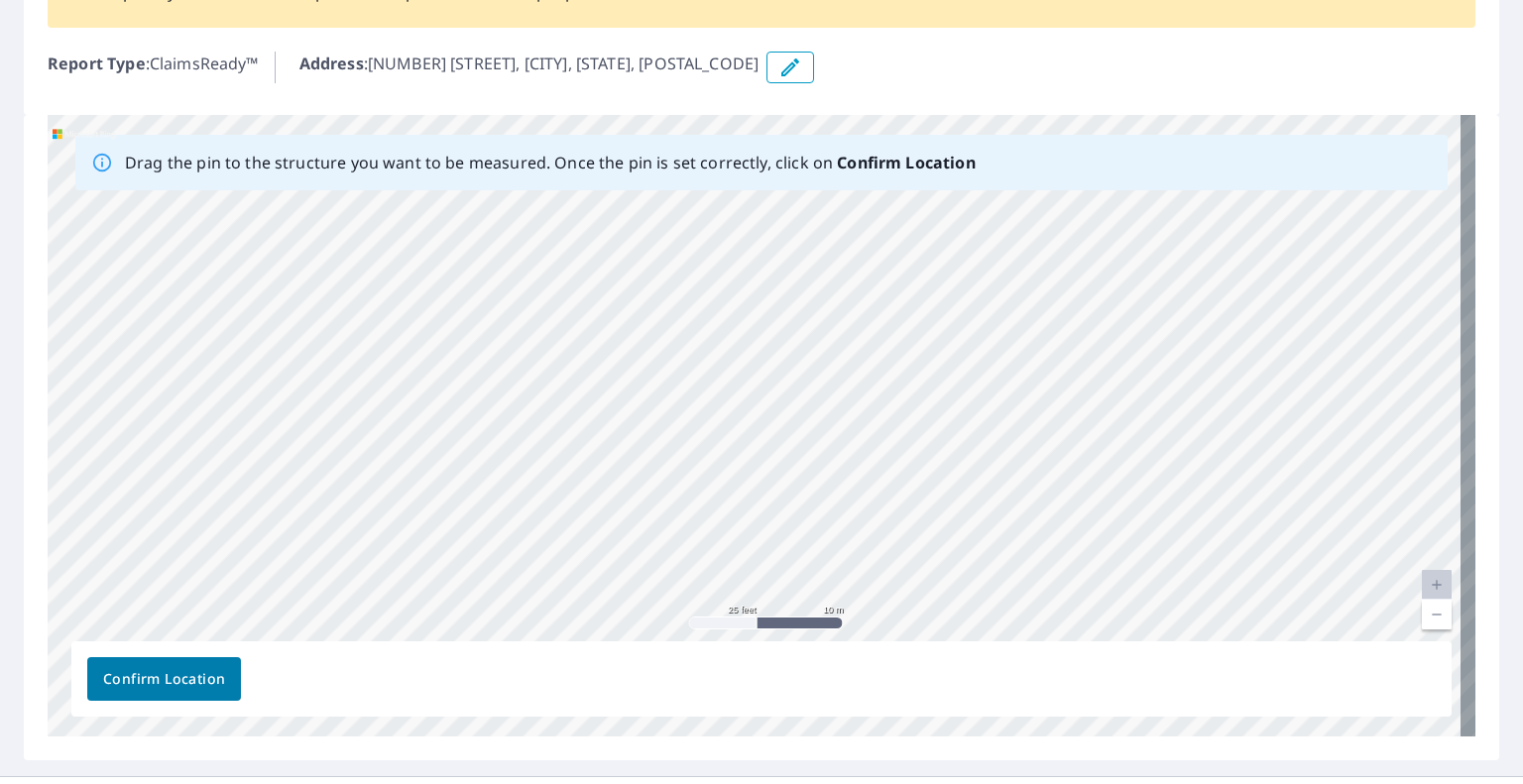 drag, startPoint x: 825, startPoint y: 435, endPoint x: 776, endPoint y: 125, distance: 313.84869 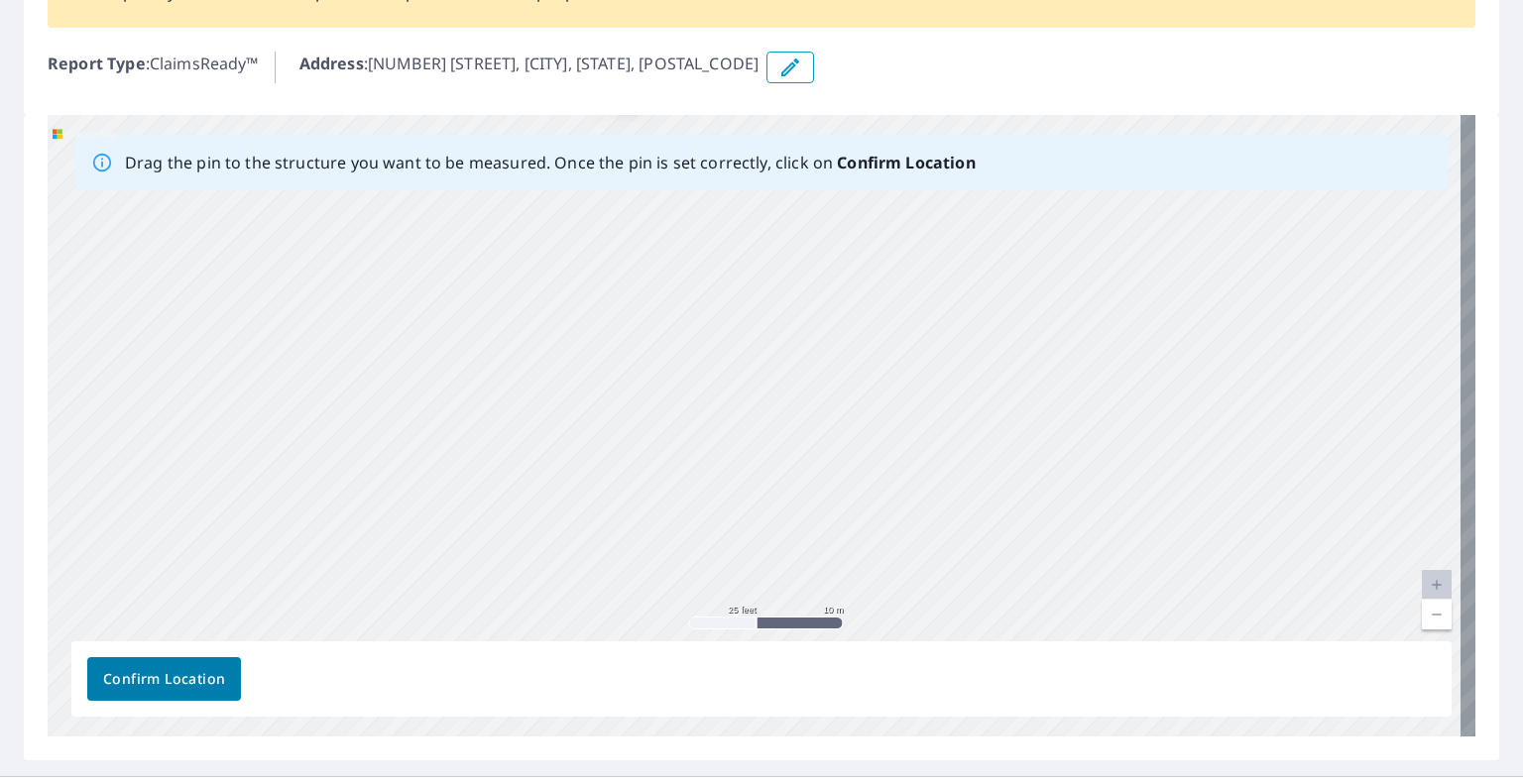 drag, startPoint x: 781, startPoint y: 339, endPoint x: 793, endPoint y: 645, distance: 306.2352 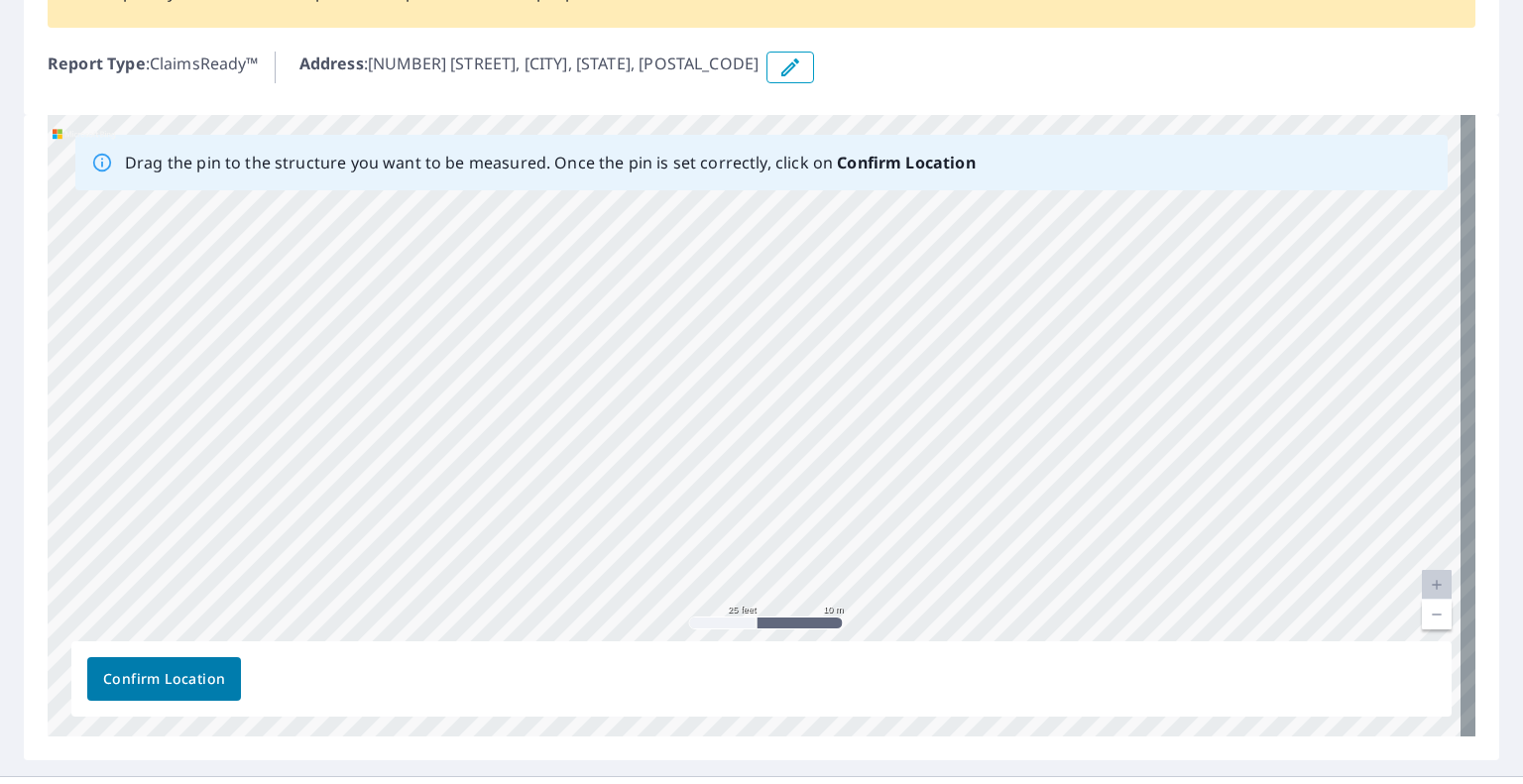 click on "[NUMBER] [STREET] [CITY], [STATE] [POSTAL_CODE]" at bounding box center [762, 425] 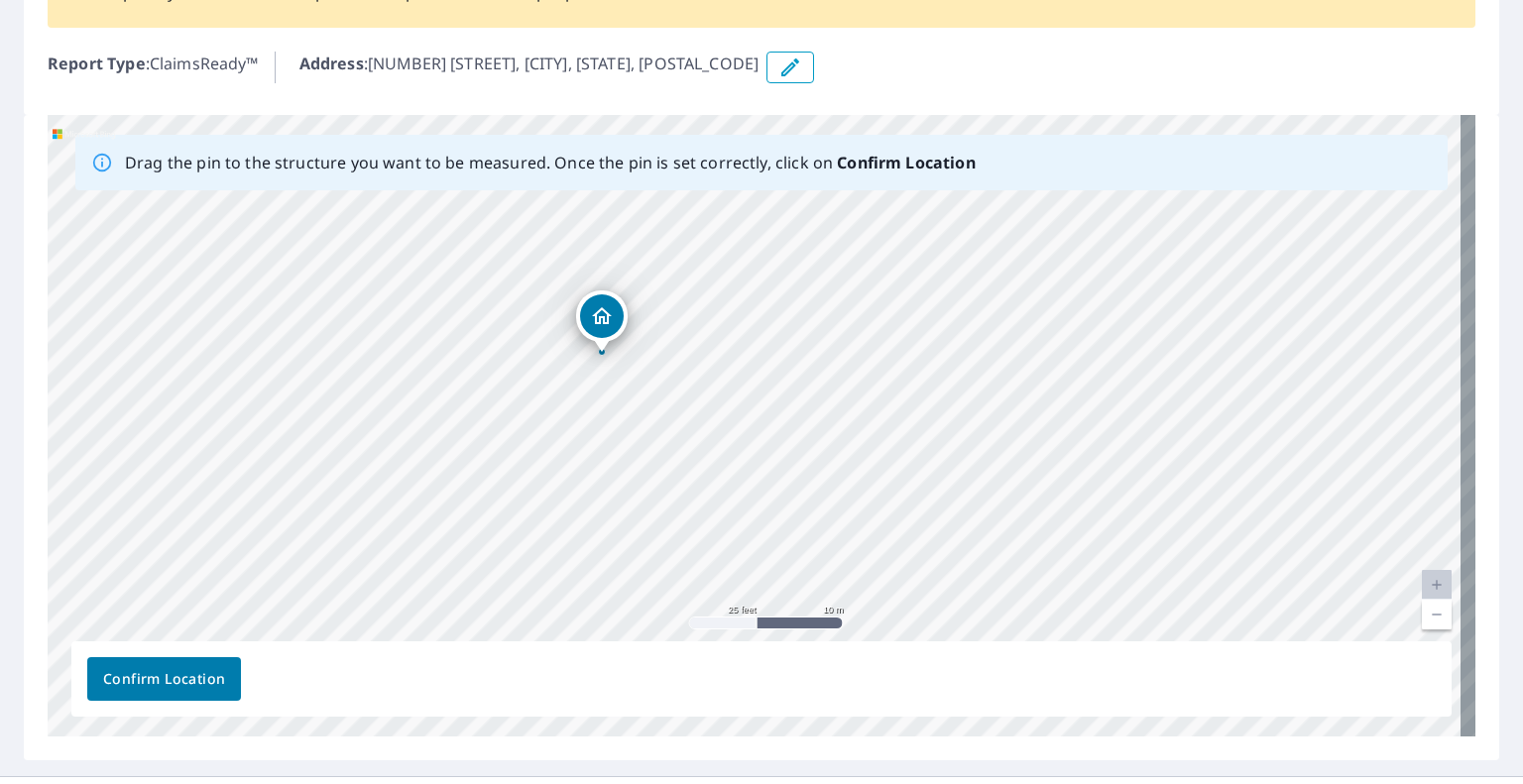 drag, startPoint x: 762, startPoint y: 284, endPoint x: 759, endPoint y: 628, distance: 344.01308 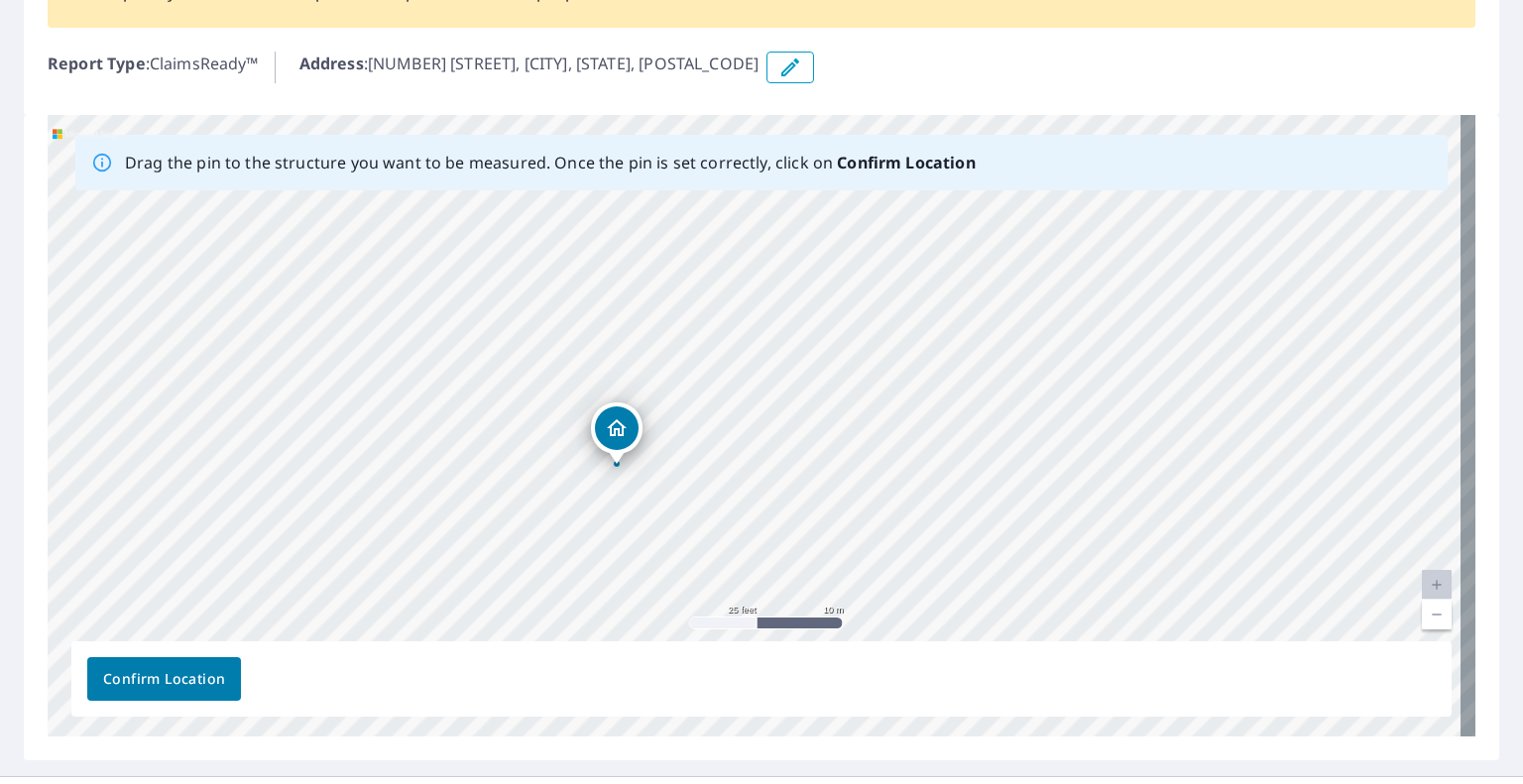 drag, startPoint x: 731, startPoint y: 298, endPoint x: 746, endPoint y: 410, distance: 113 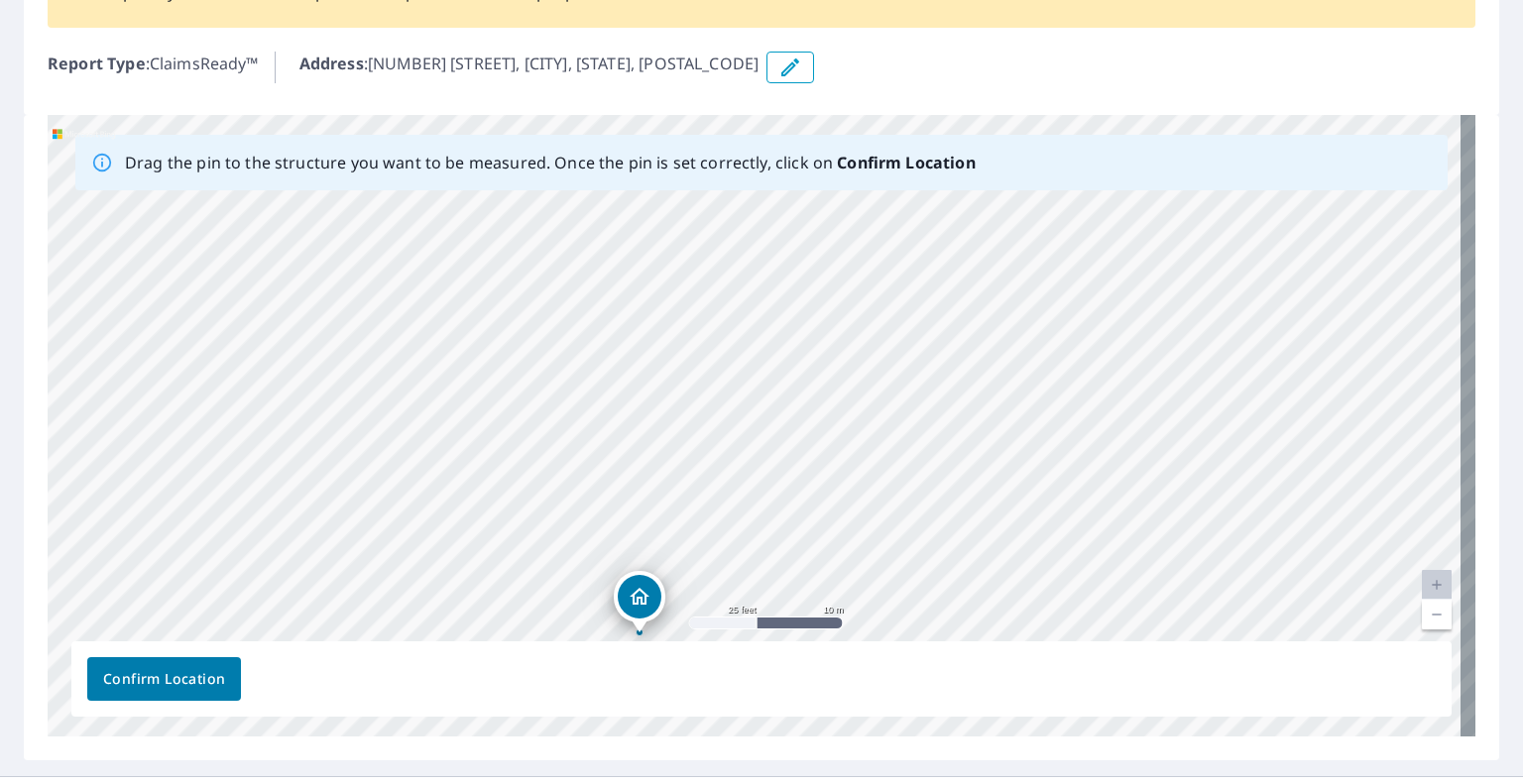 drag, startPoint x: 747, startPoint y: 404, endPoint x: 765, endPoint y: 556, distance: 153.06208 